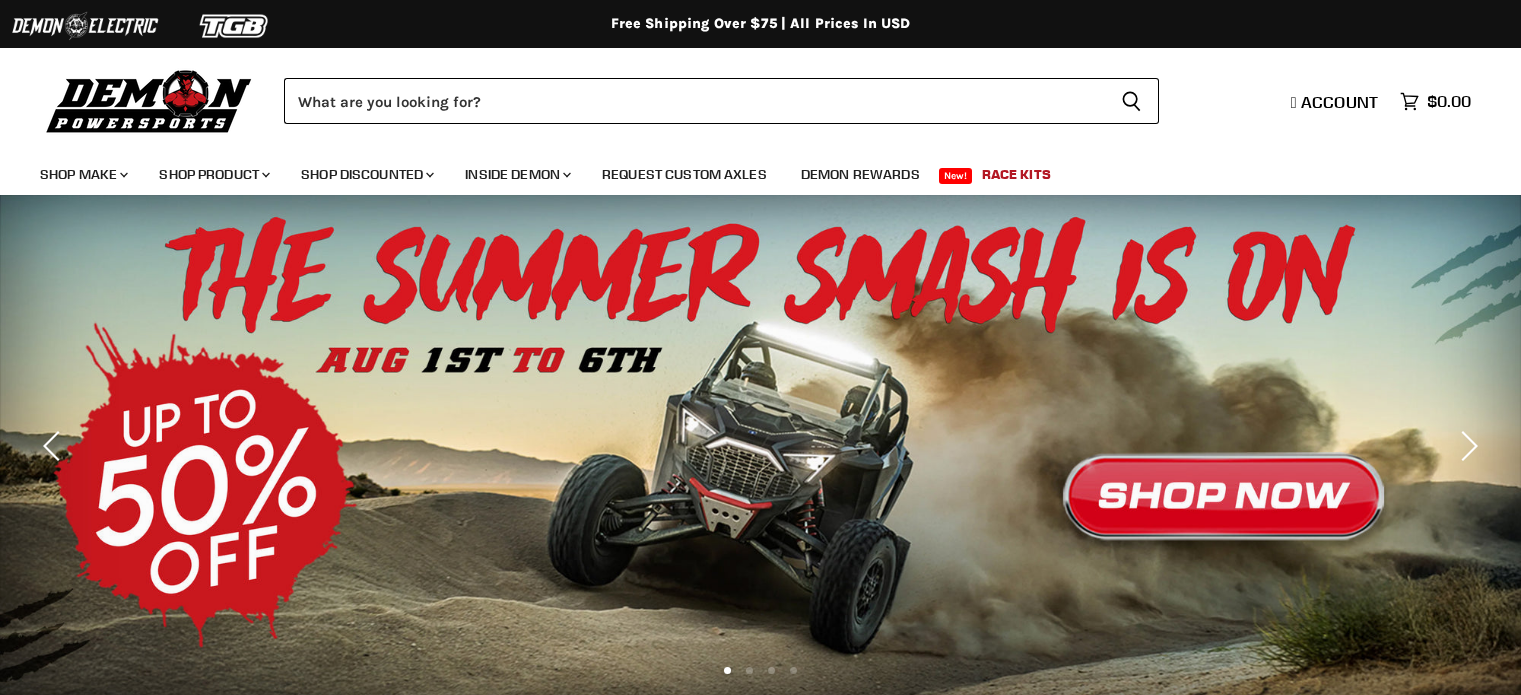 scroll, scrollTop: 0, scrollLeft: 0, axis: both 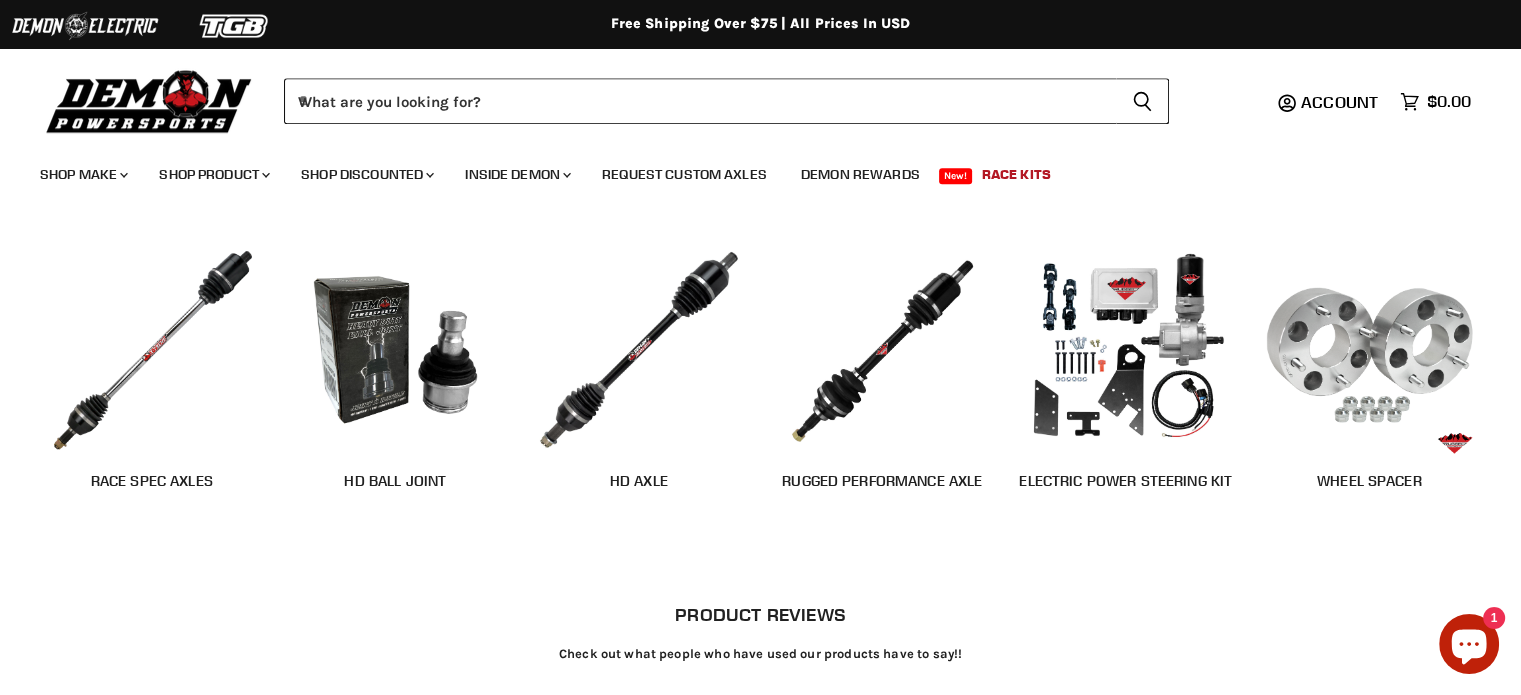 click at bounding box center [639, 350] 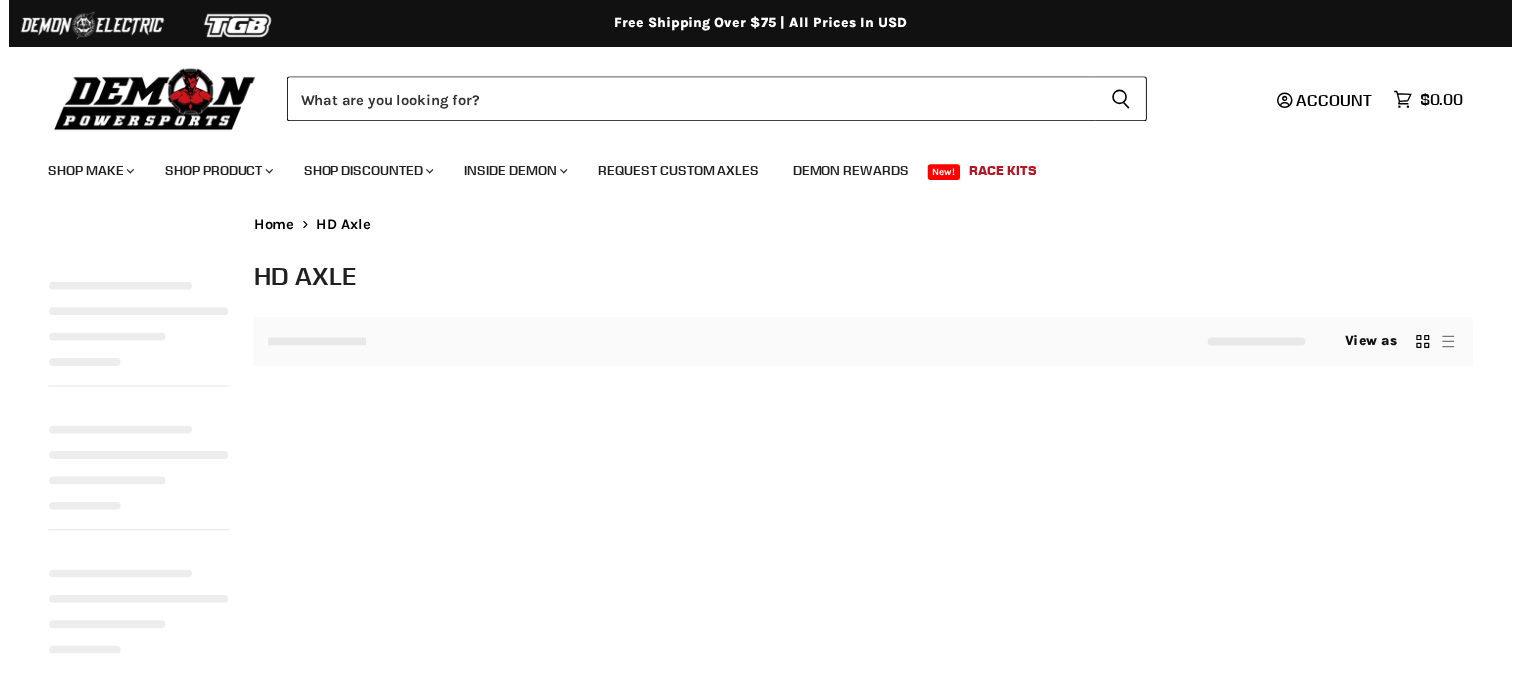 scroll, scrollTop: 0, scrollLeft: 0, axis: both 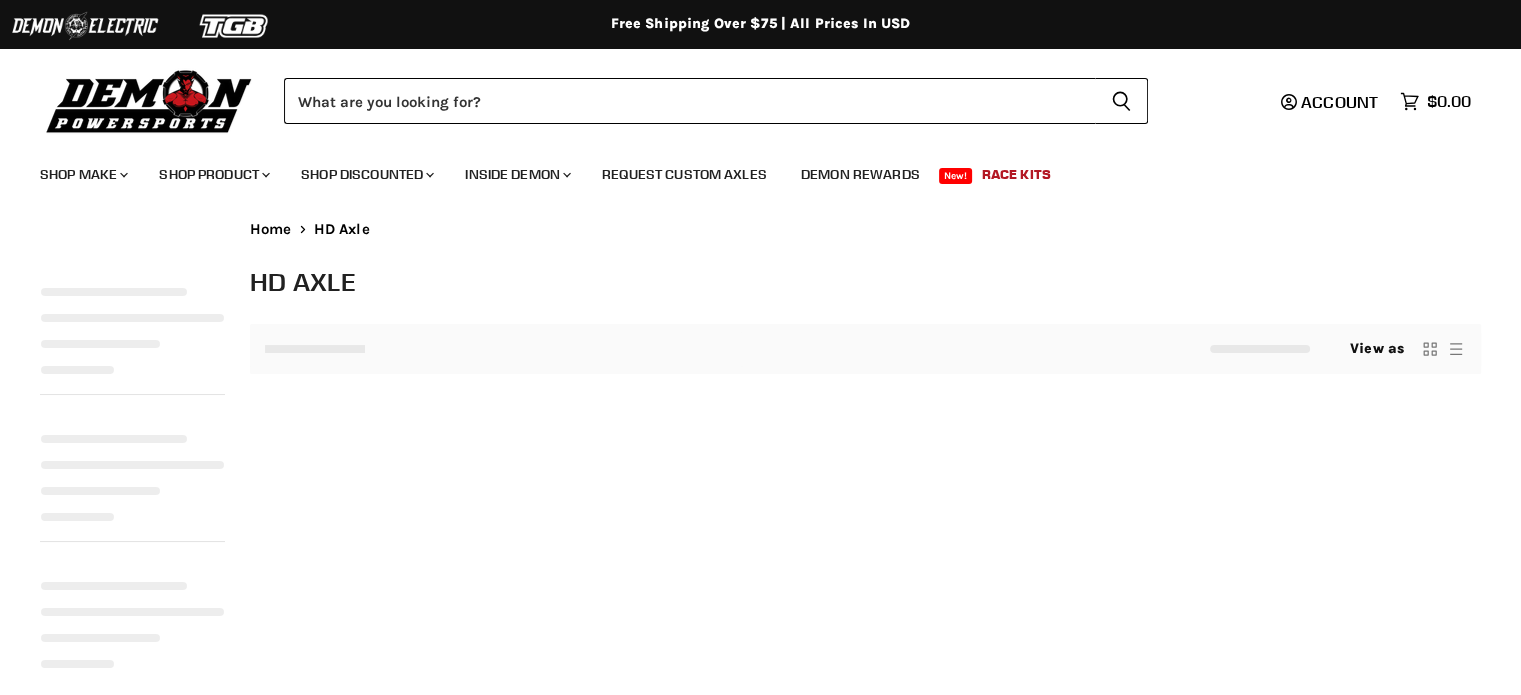 select on "**********" 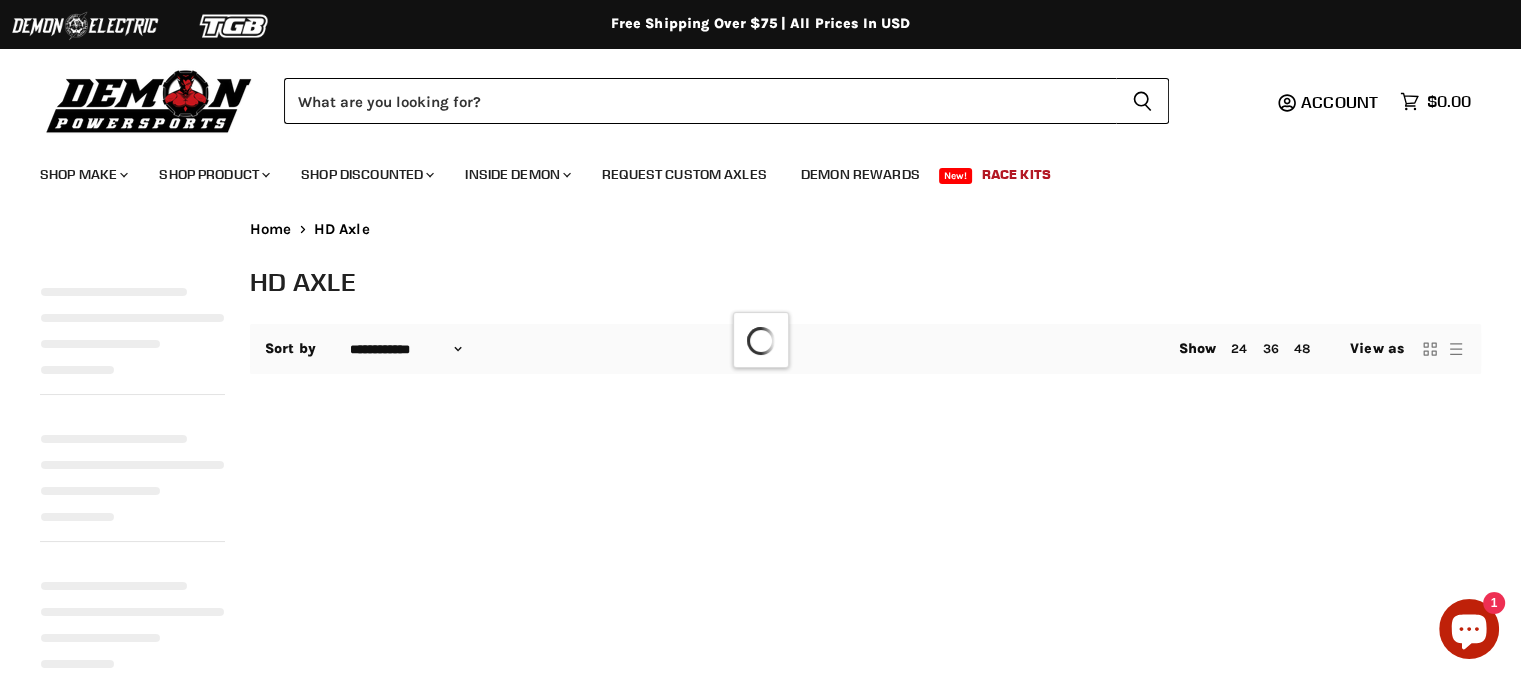 select on "**********" 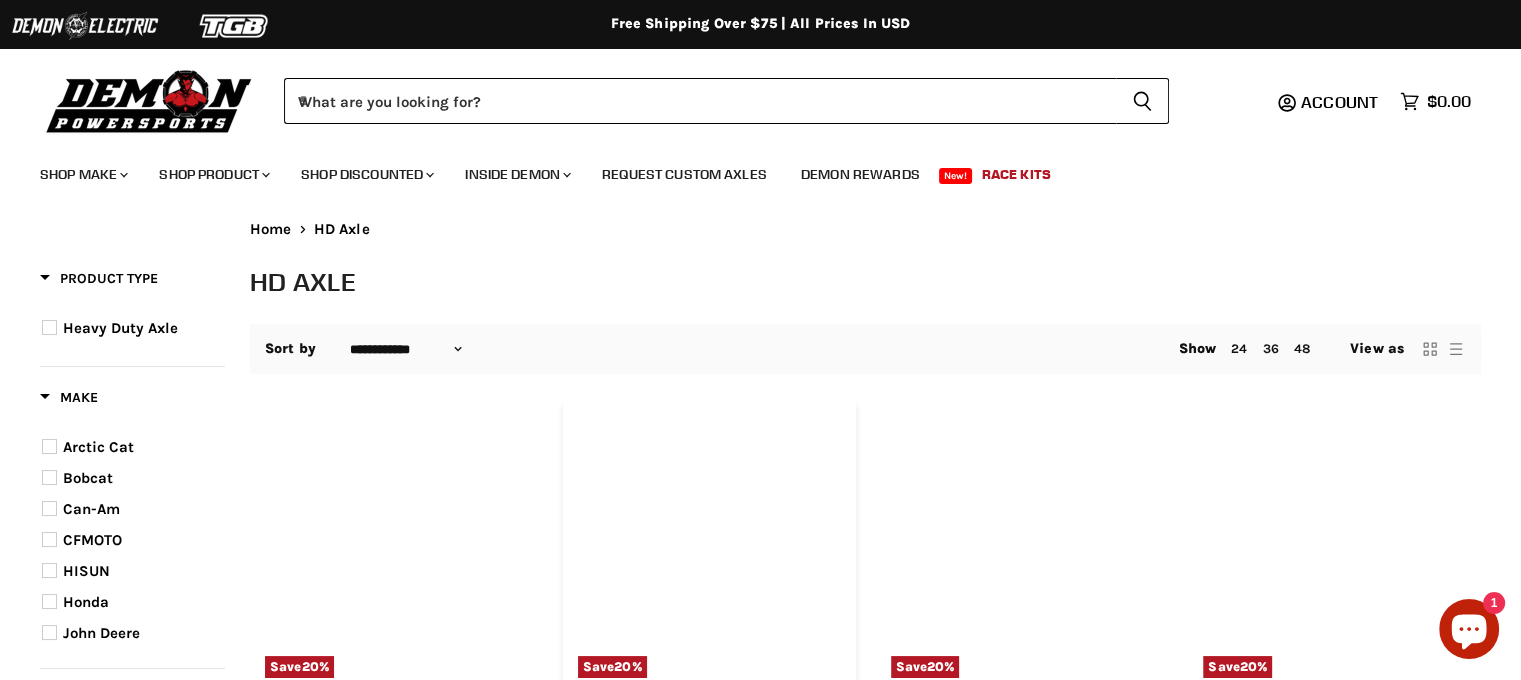scroll, scrollTop: 0, scrollLeft: 0, axis: both 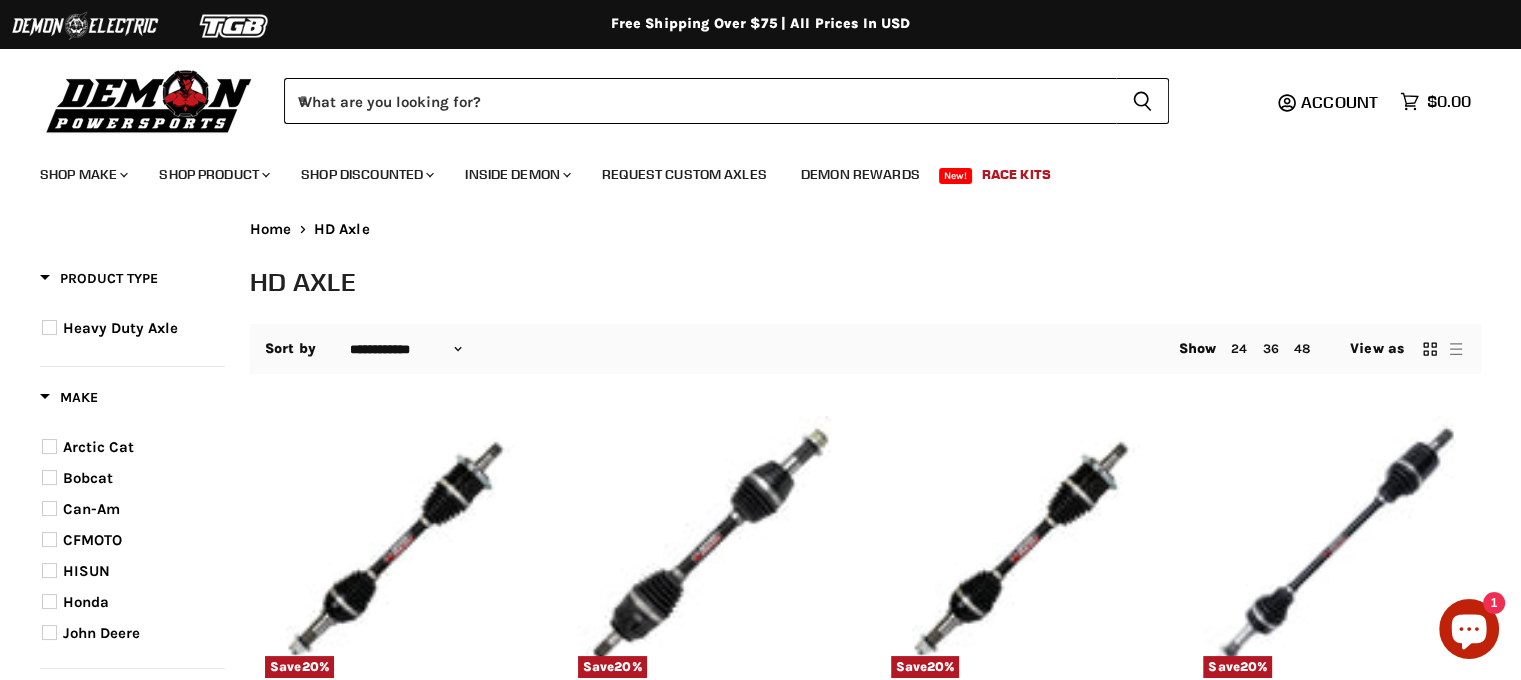 click at bounding box center [49, 508] 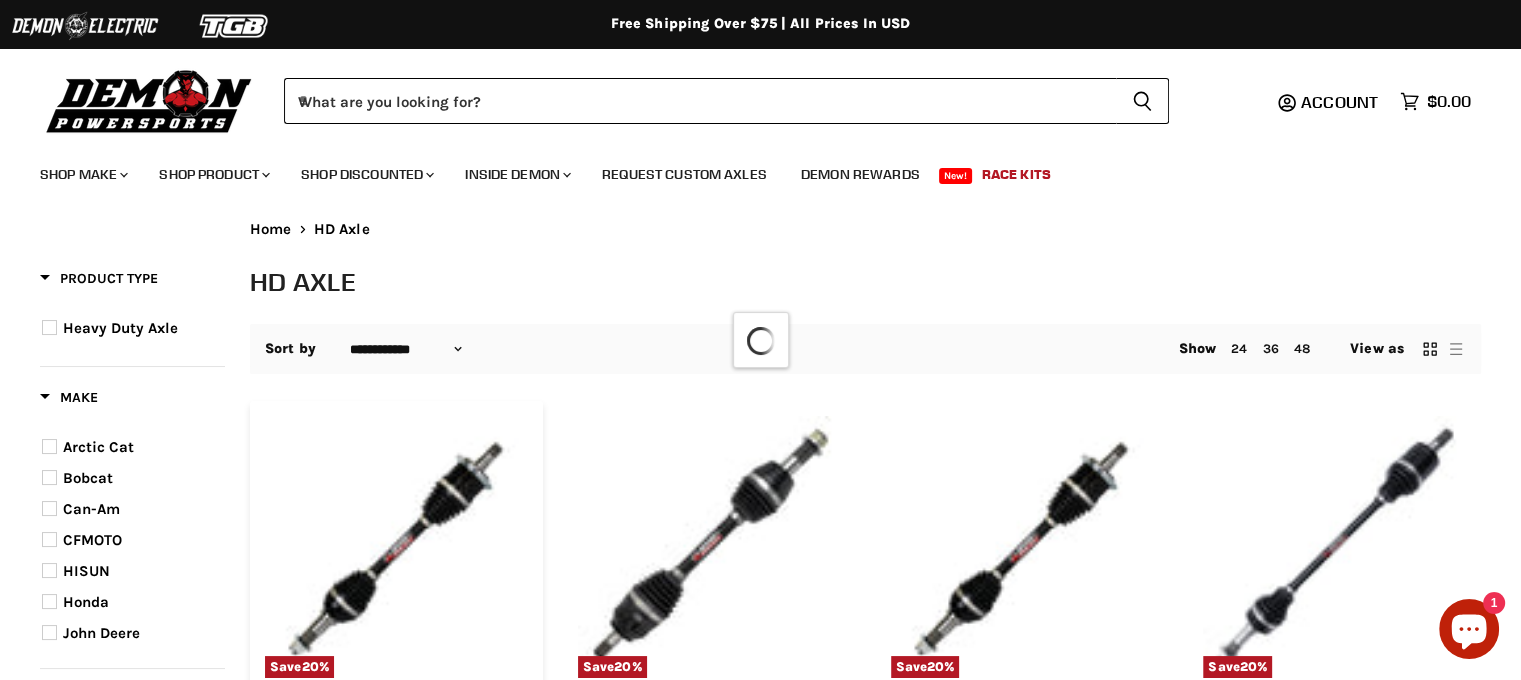 select on "**********" 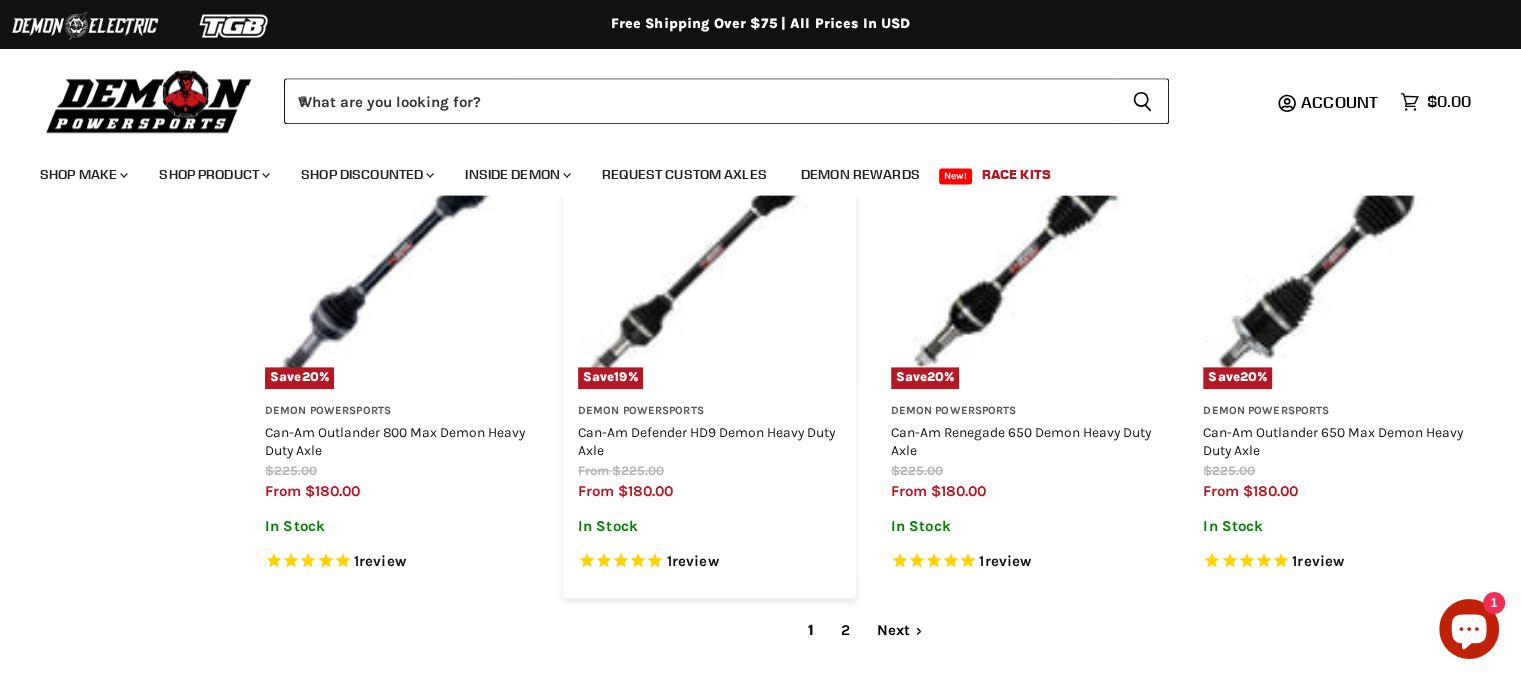 scroll, scrollTop: 2700, scrollLeft: 0, axis: vertical 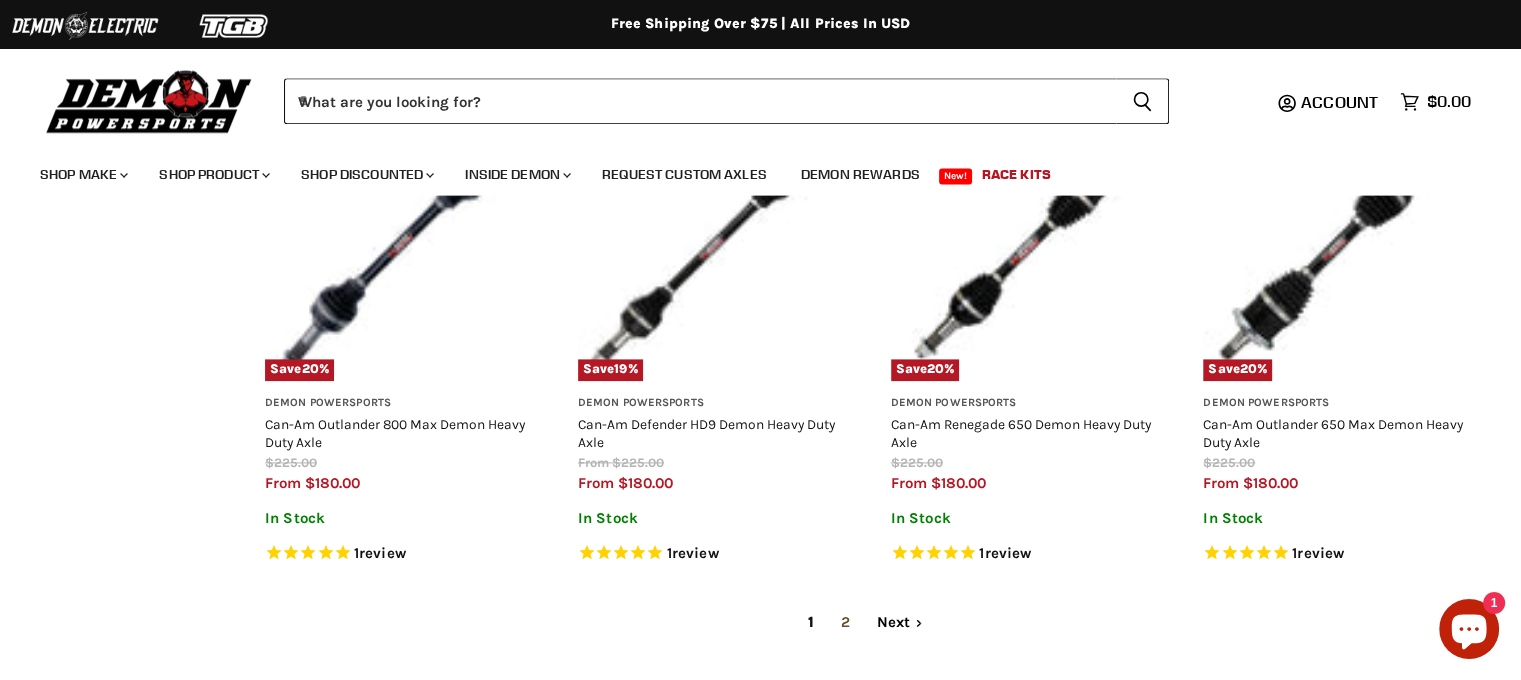 click on "2" at bounding box center [845, 622] 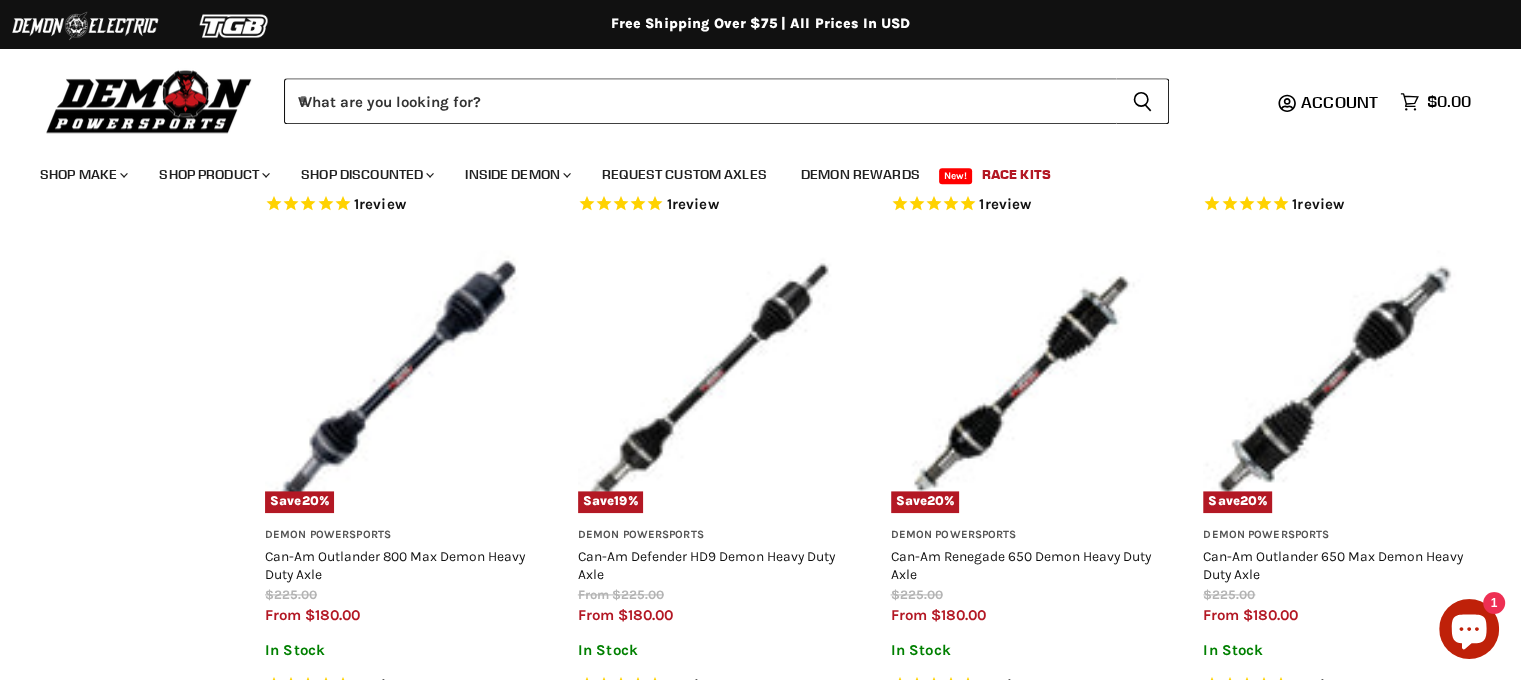 select on "**********" 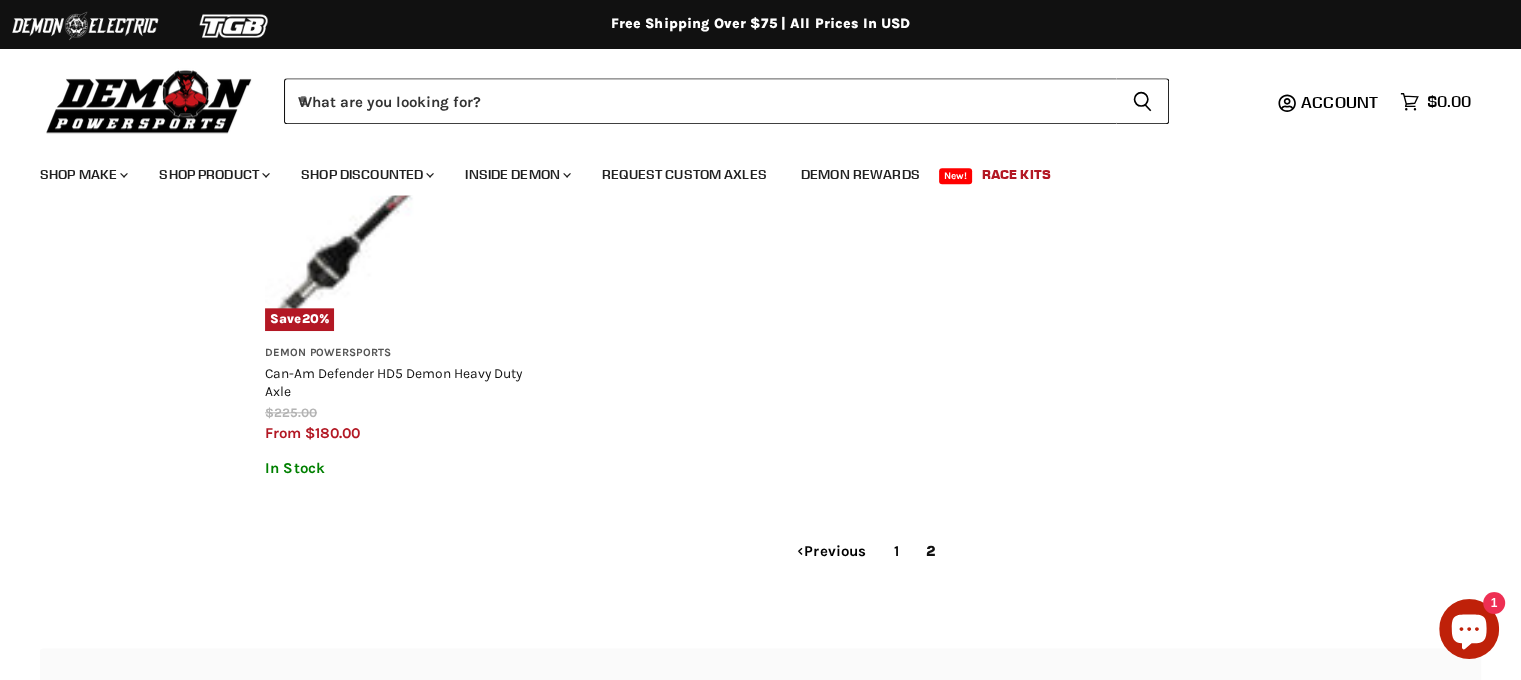scroll, scrollTop: 2250, scrollLeft: 0, axis: vertical 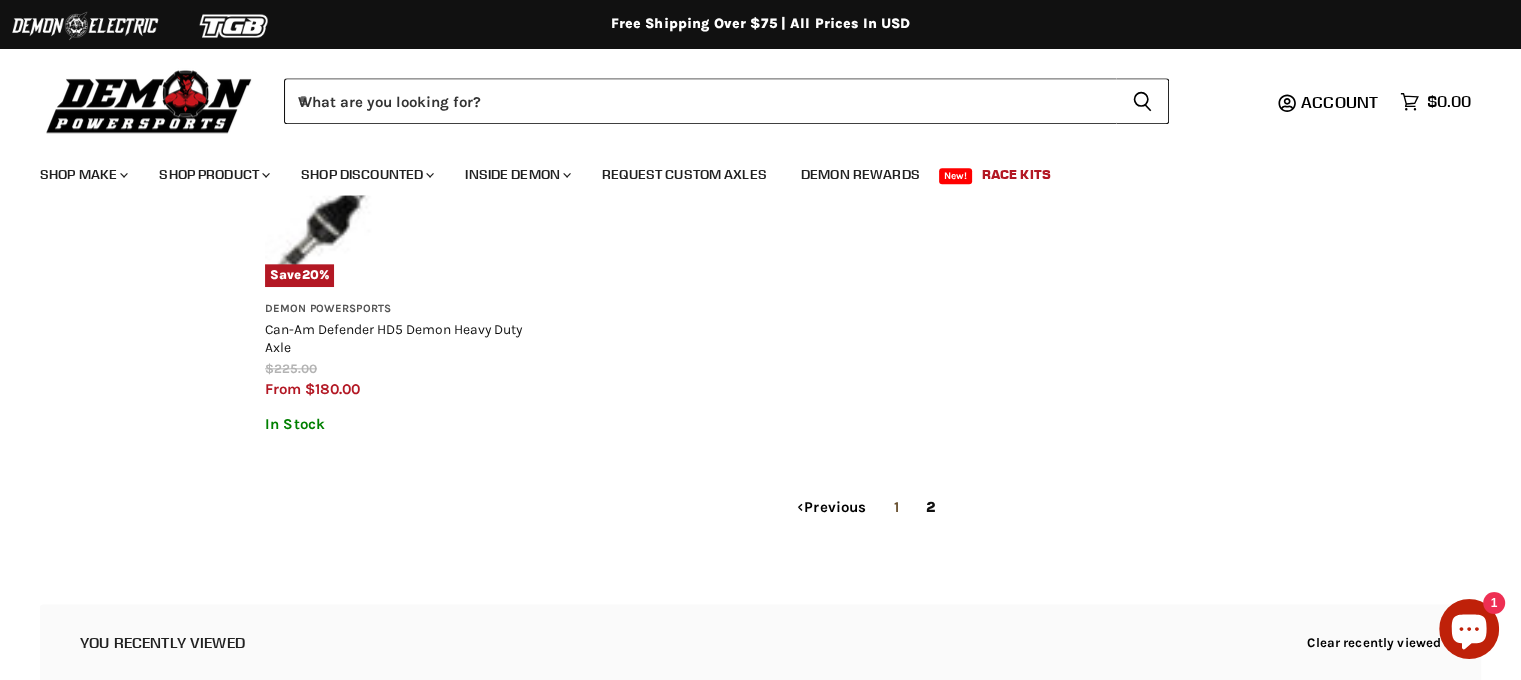 click on "1" at bounding box center (895, 507) 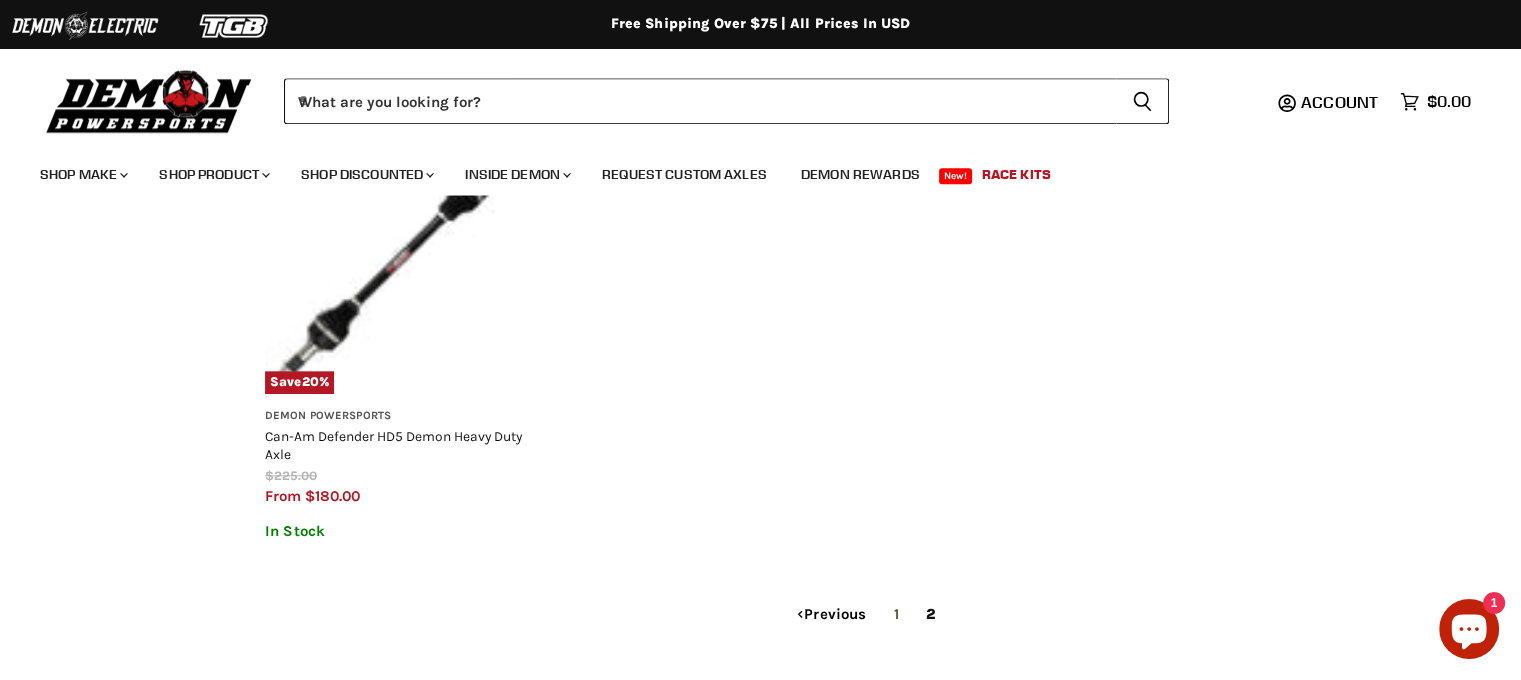 select on "**********" 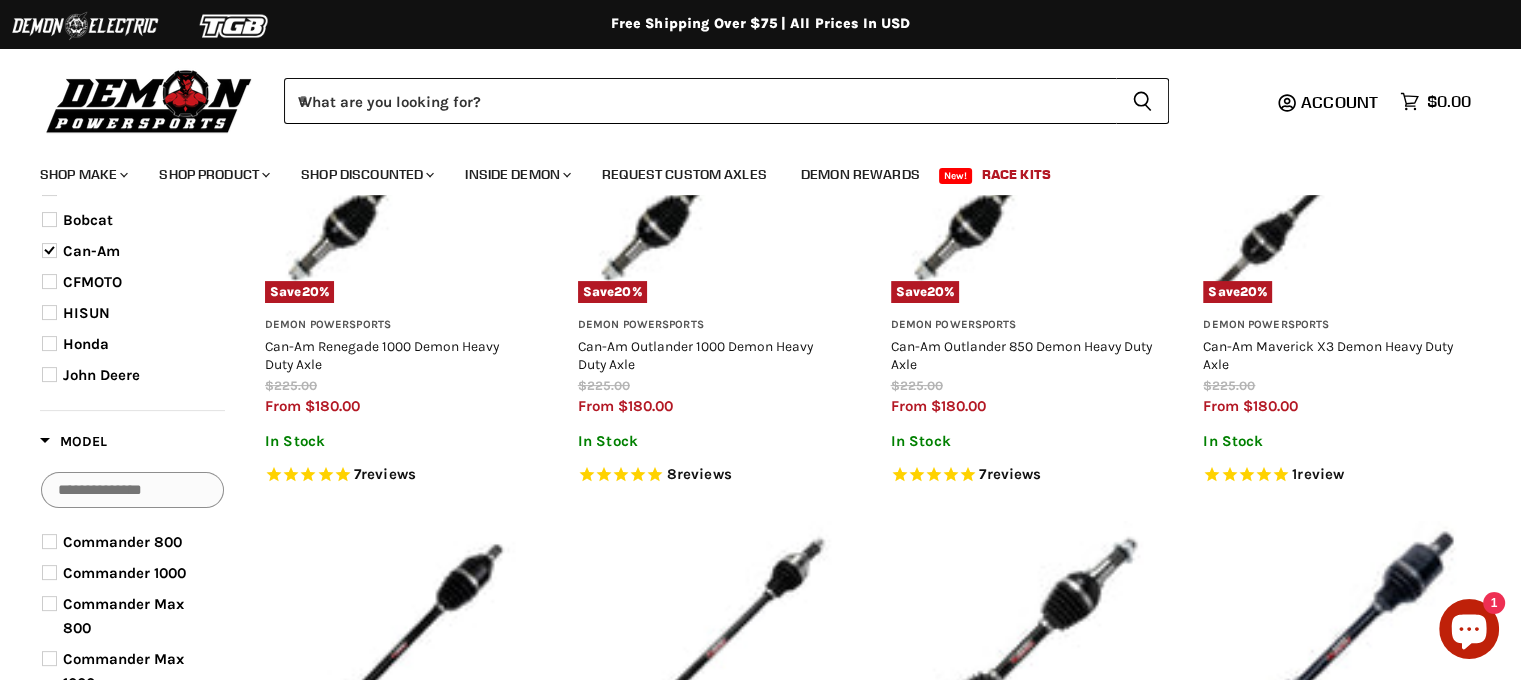 scroll, scrollTop: 350, scrollLeft: 0, axis: vertical 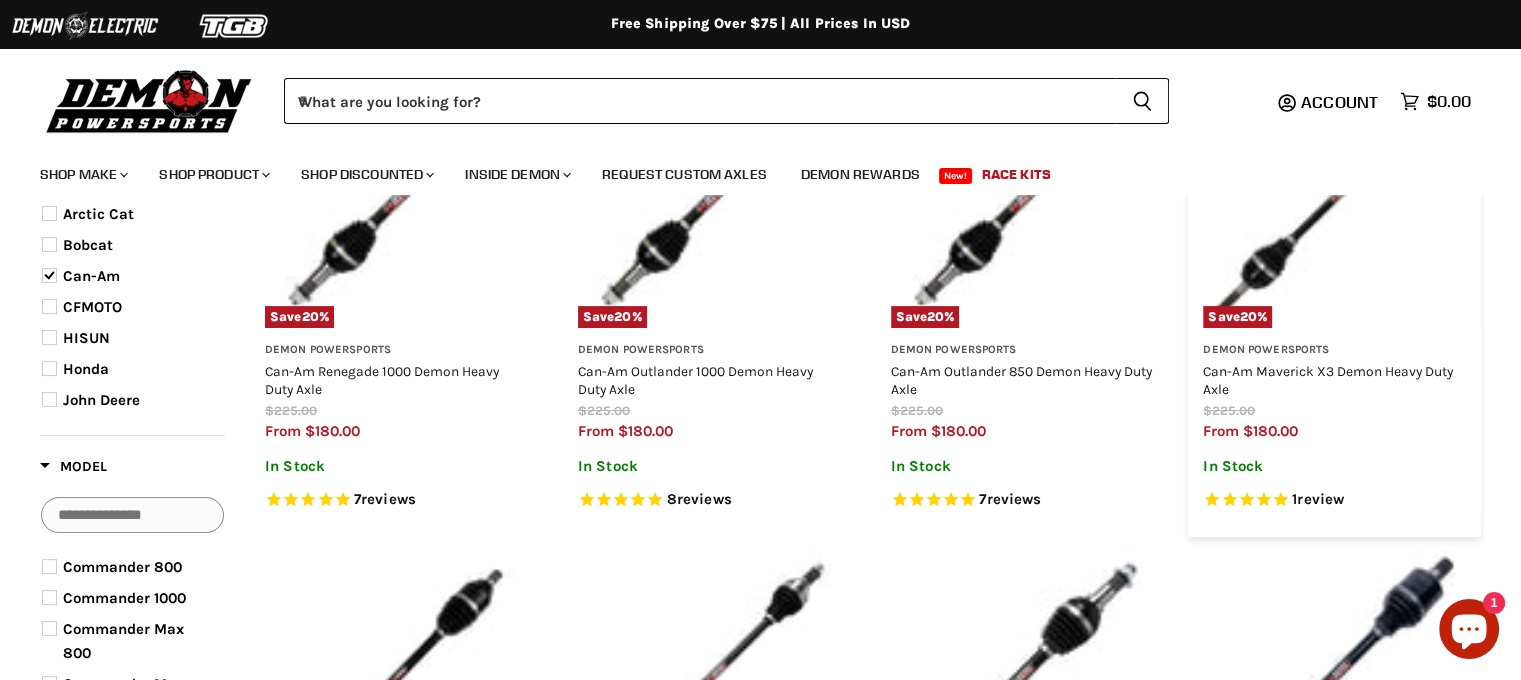 click on "Demon Powersports Can-Am Maverick X3 Demon Heavy Duty Axle $225.00 from   $180.00 In Stock 1  review  Through years of research and development Demon Powersports has developed an axle that doesn't burn a hole in your pocket and adheres to the highest  View full details" at bounding box center (1334, 419) 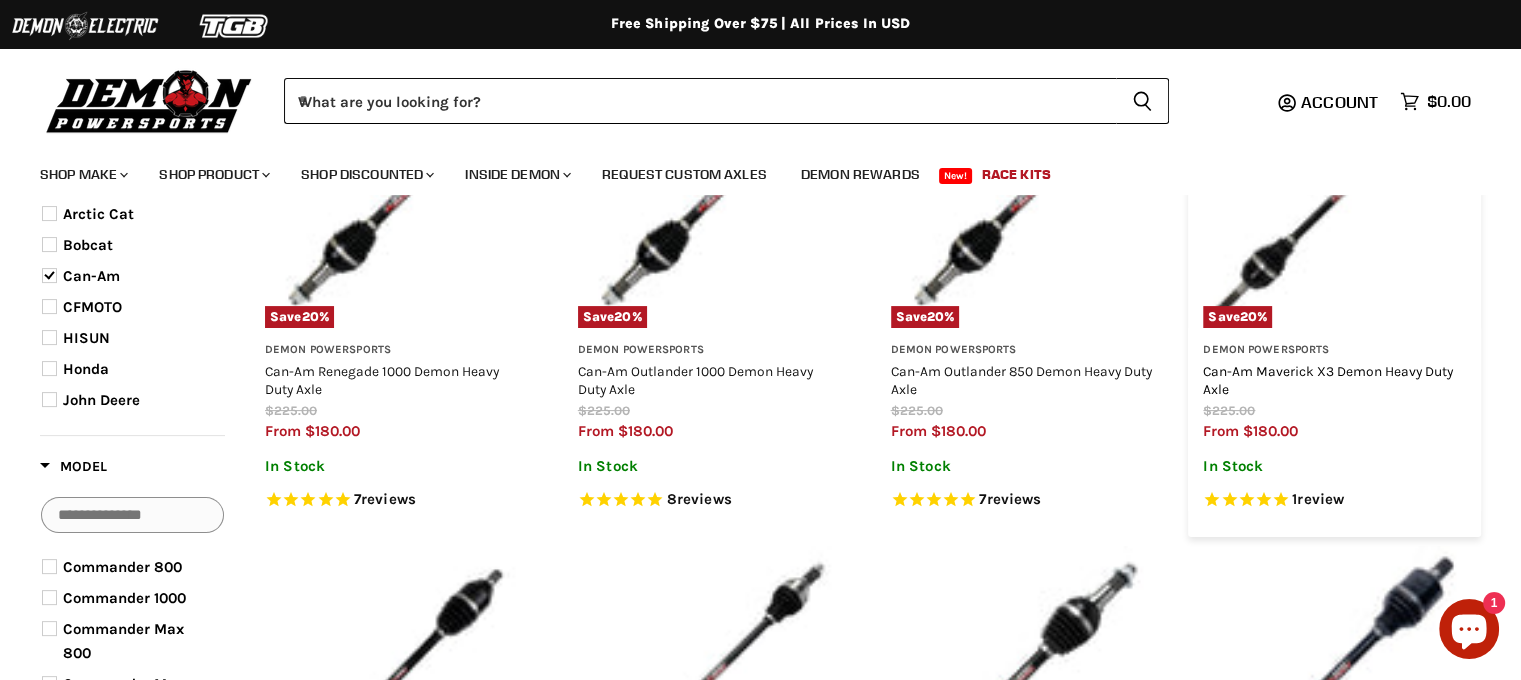 click on "Can-Am Maverick X3 Demon Heavy Duty Axle" at bounding box center [1328, 380] 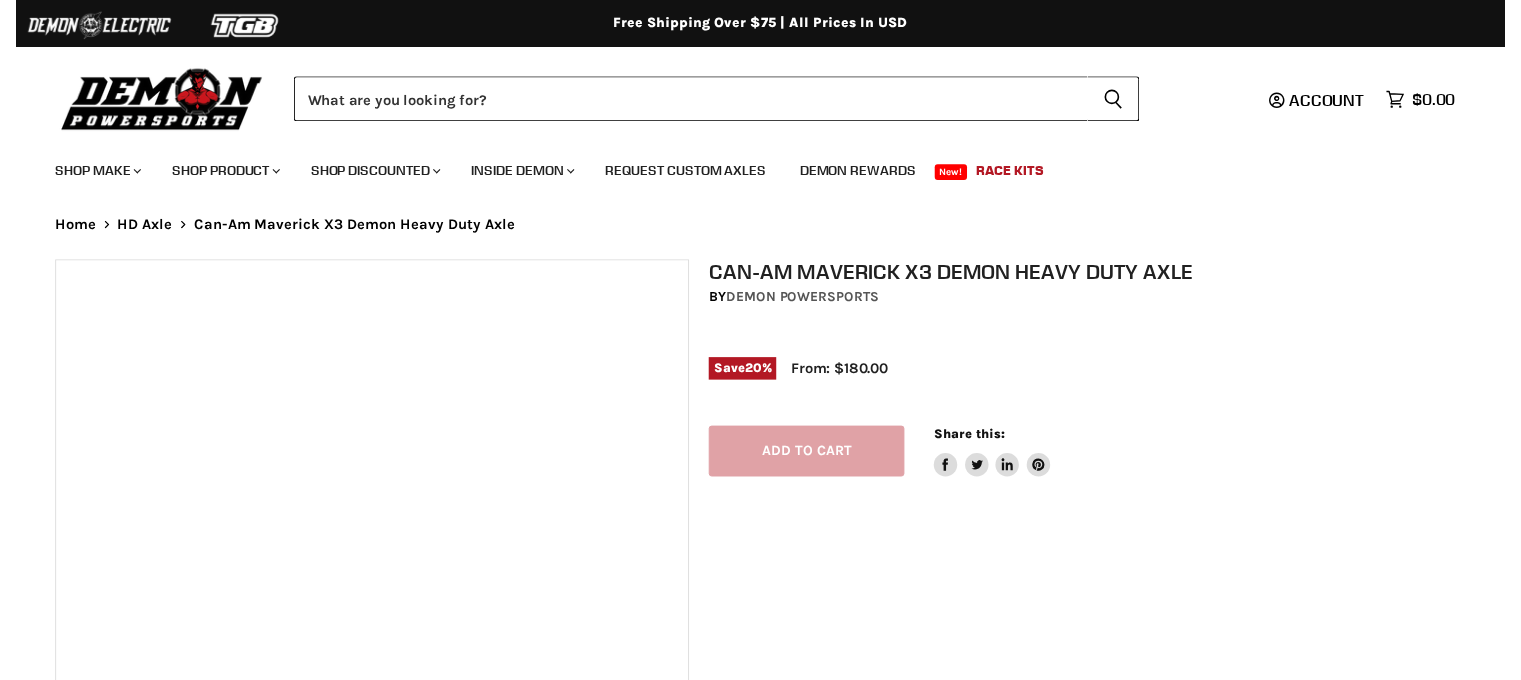 scroll, scrollTop: 0, scrollLeft: 0, axis: both 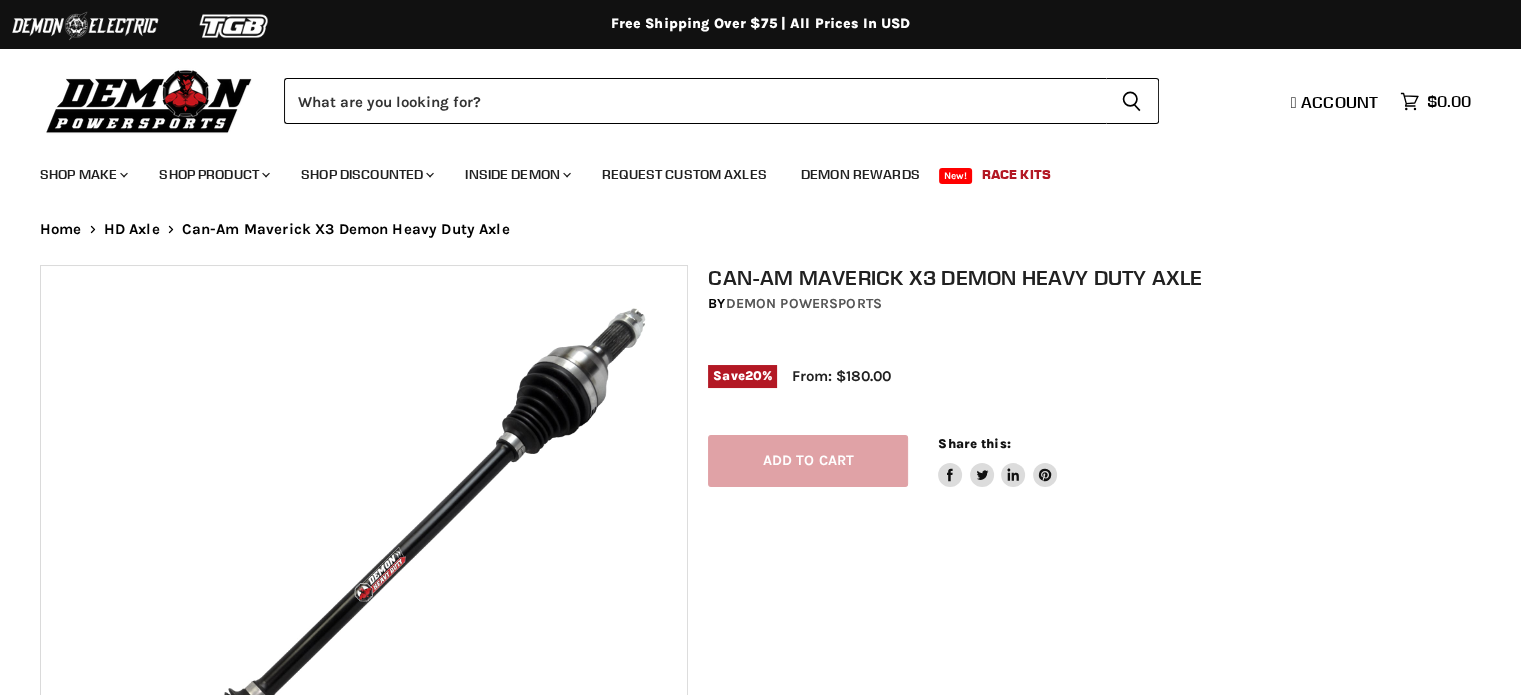 select on "******" 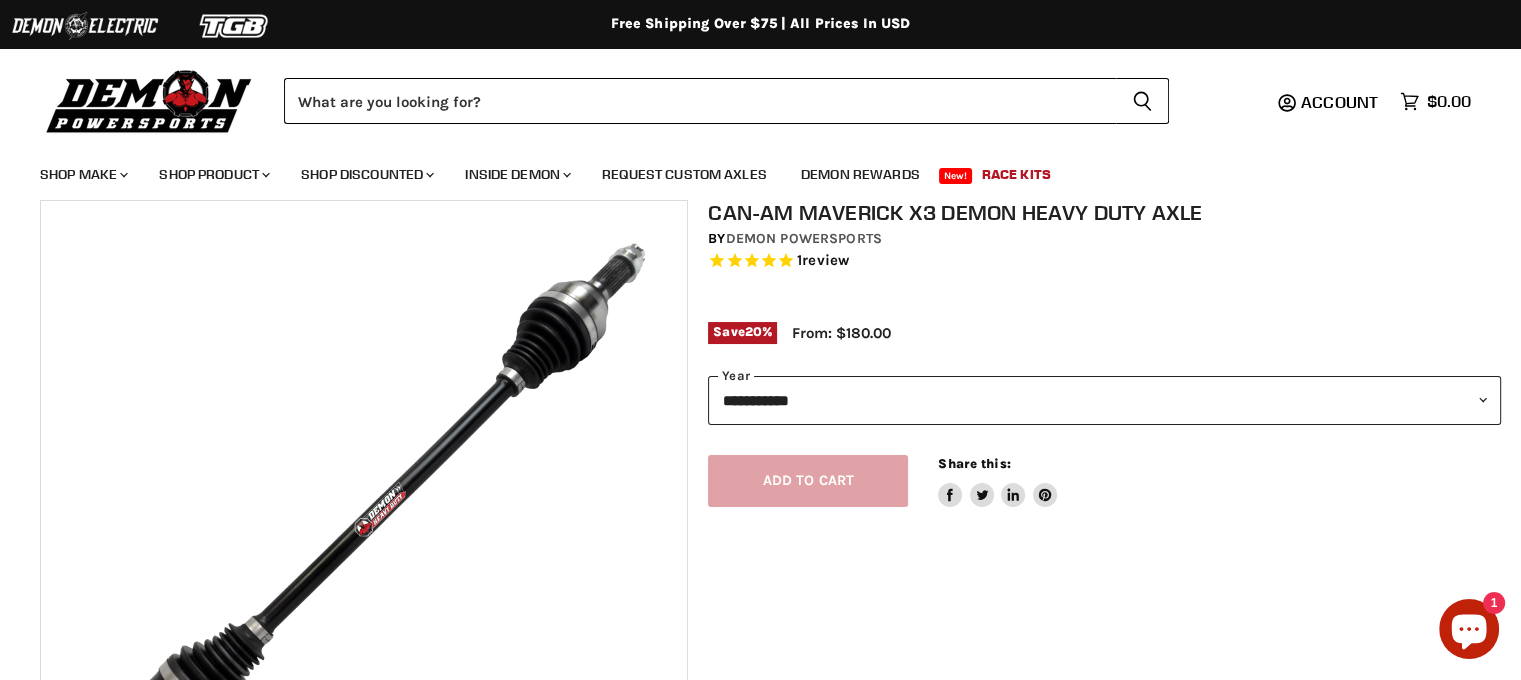 scroll, scrollTop: 100, scrollLeft: 0, axis: vertical 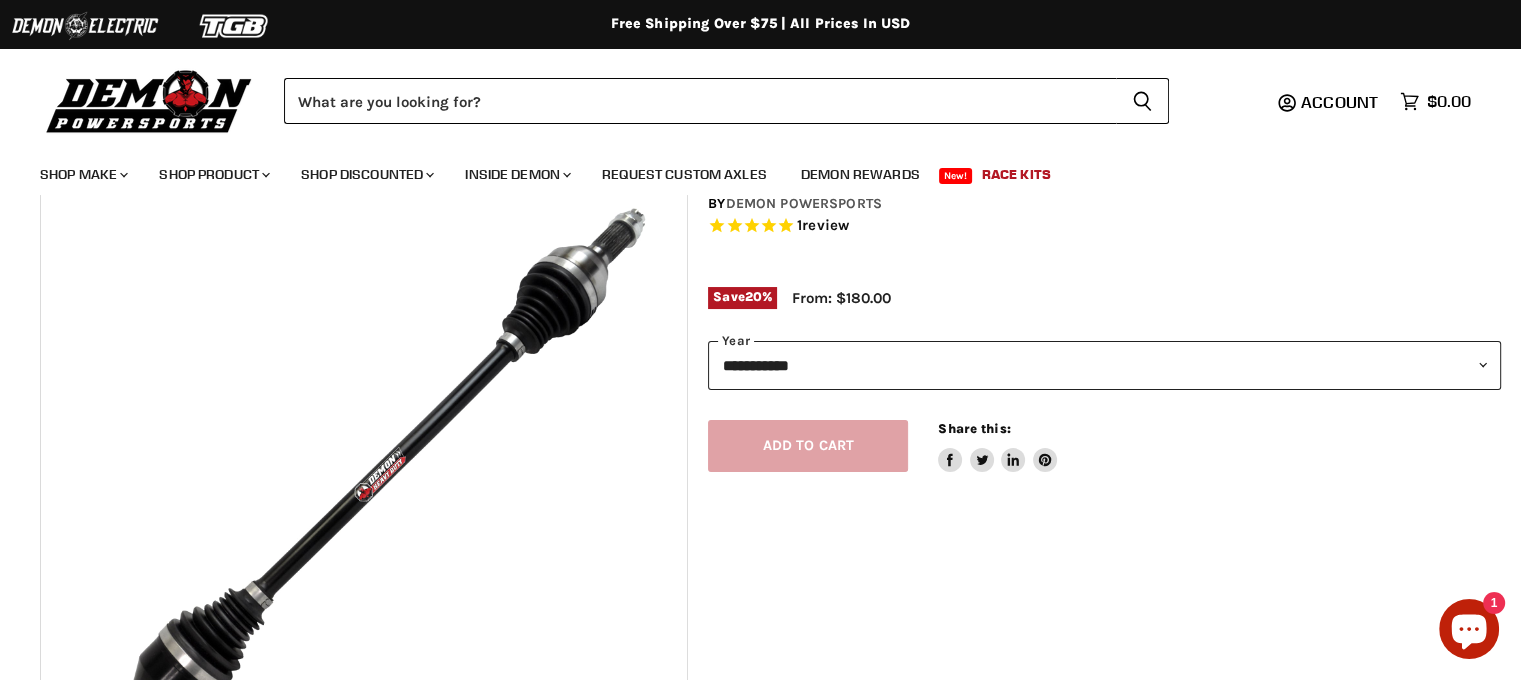 select on "******" 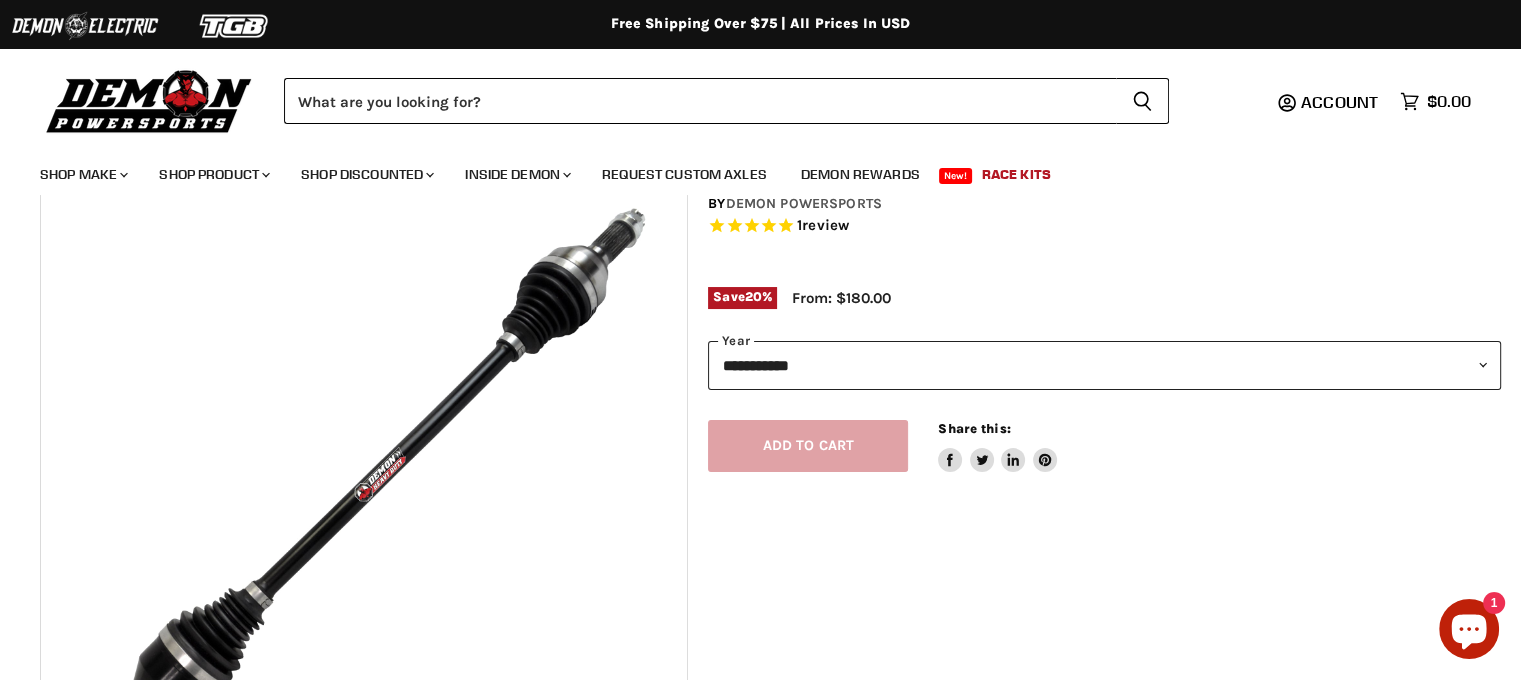 scroll, scrollTop: 200, scrollLeft: 0, axis: vertical 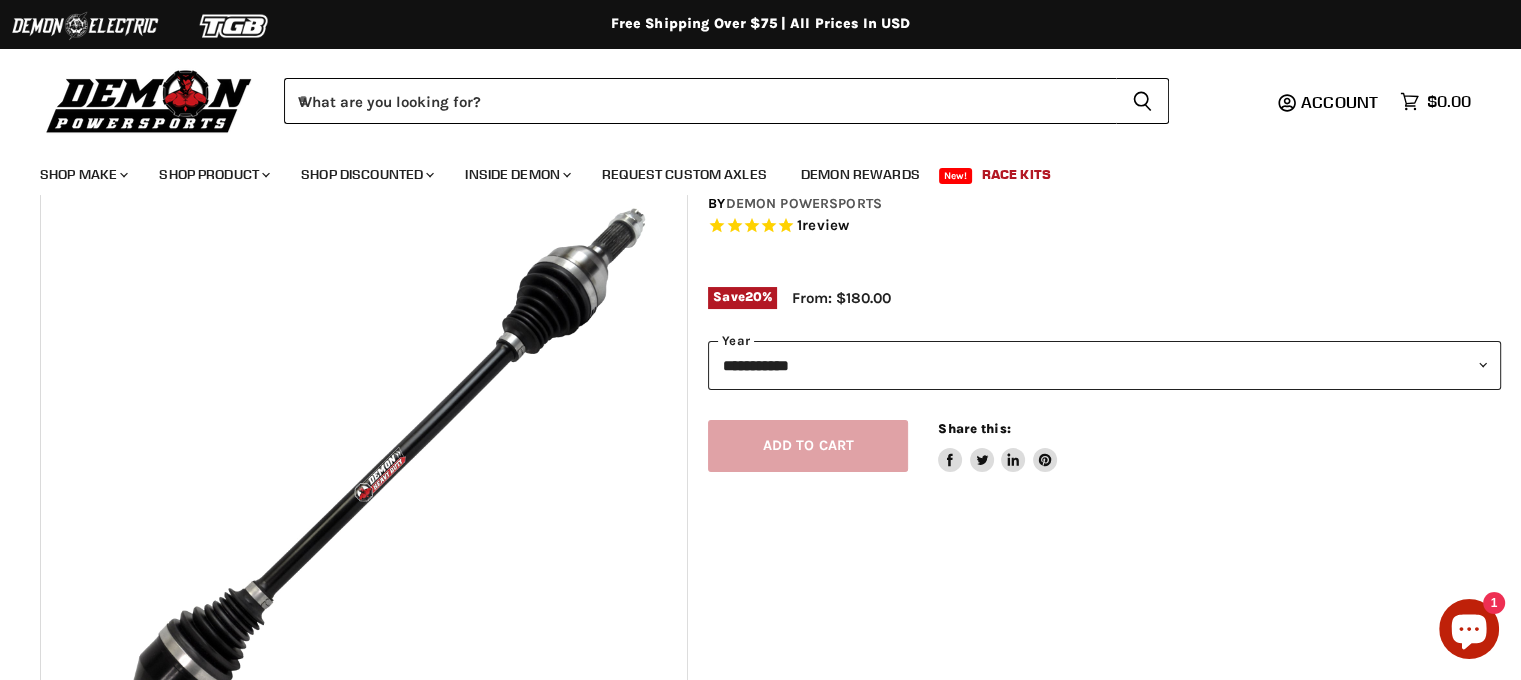 click on "**********" at bounding box center (1104, 365) 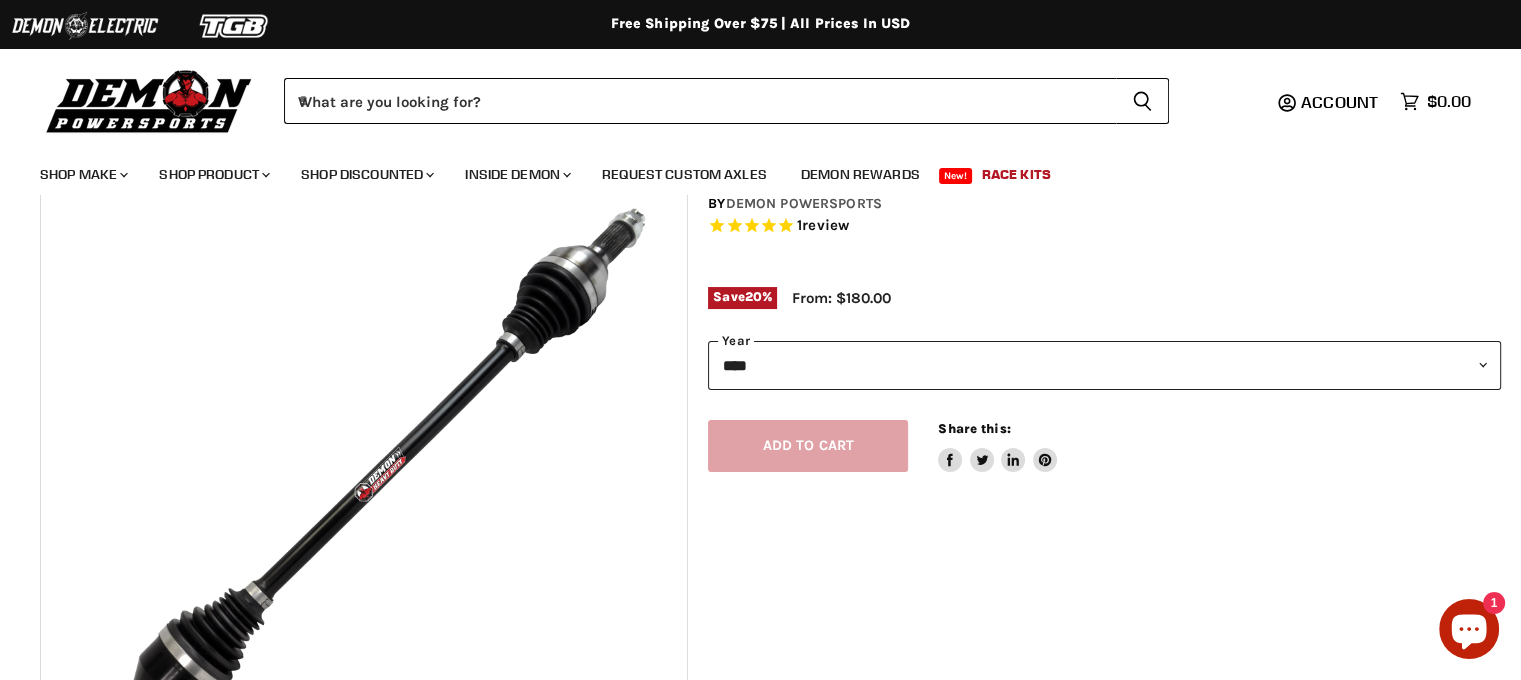 click on "**********" at bounding box center (1104, 365) 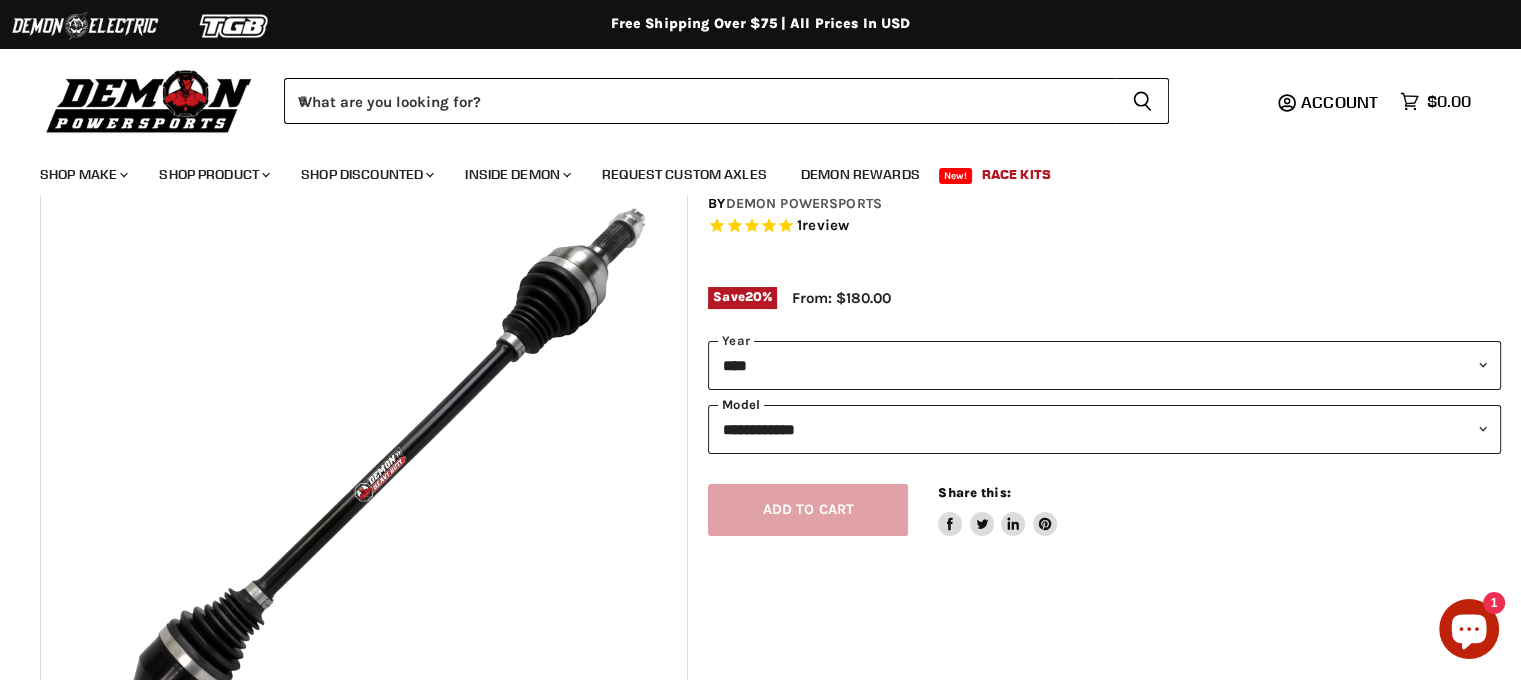 click on "**********" at bounding box center (1104, 429) 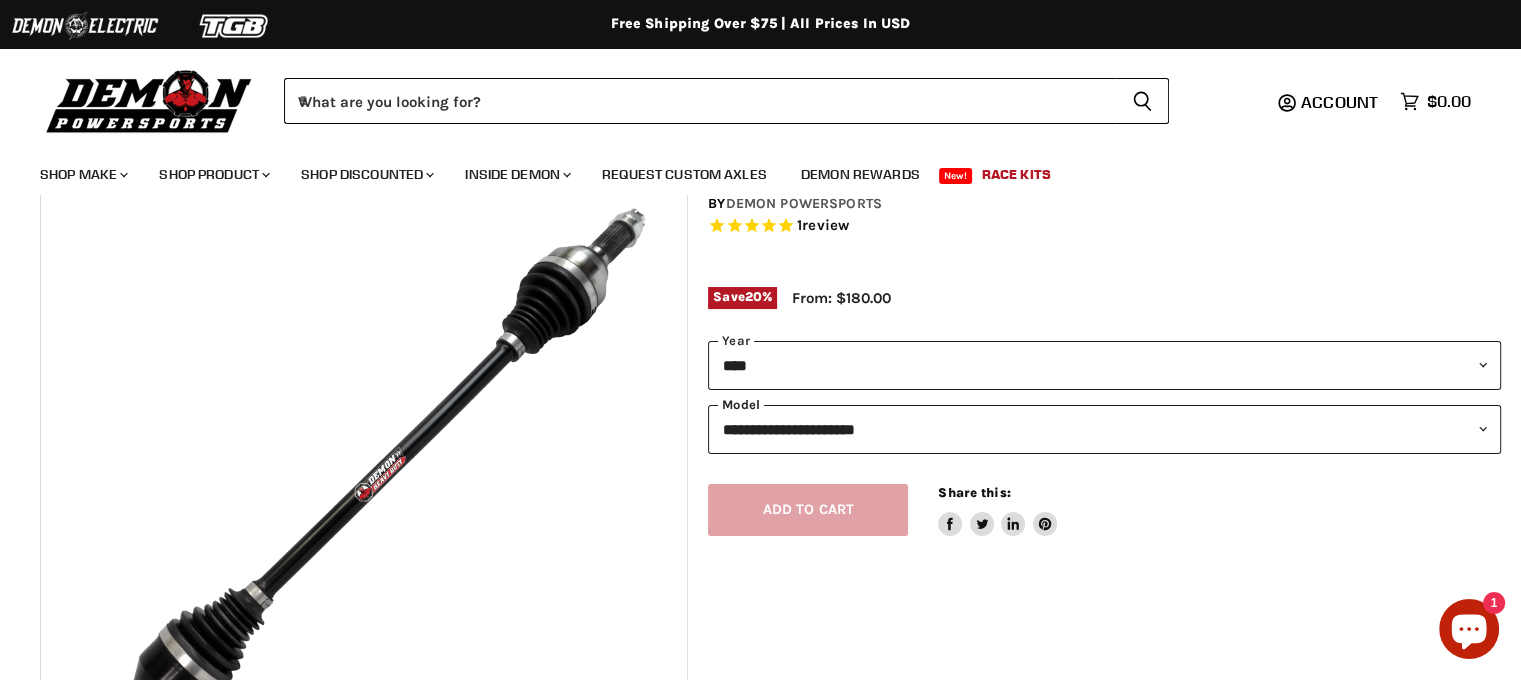 click on "**********" at bounding box center (1104, 429) 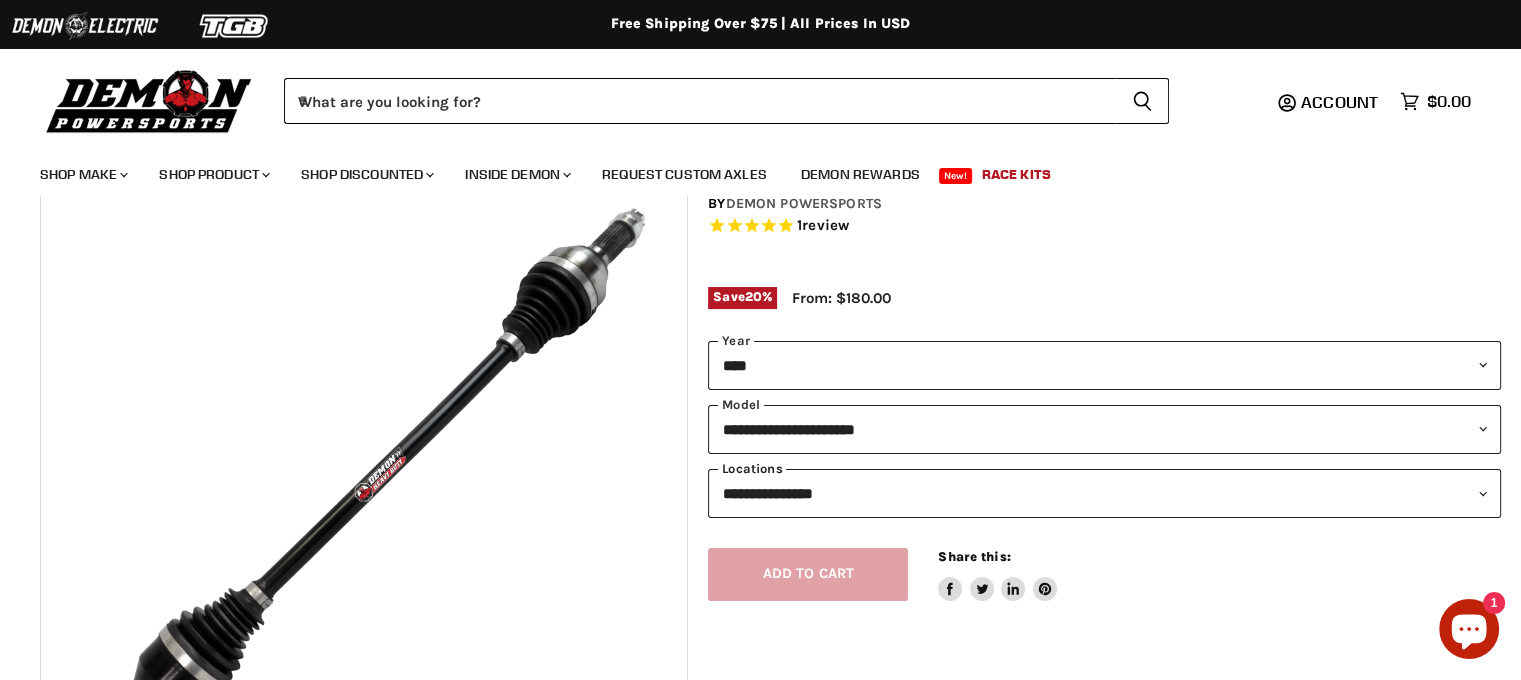 click on "**********" at bounding box center [1104, 493] 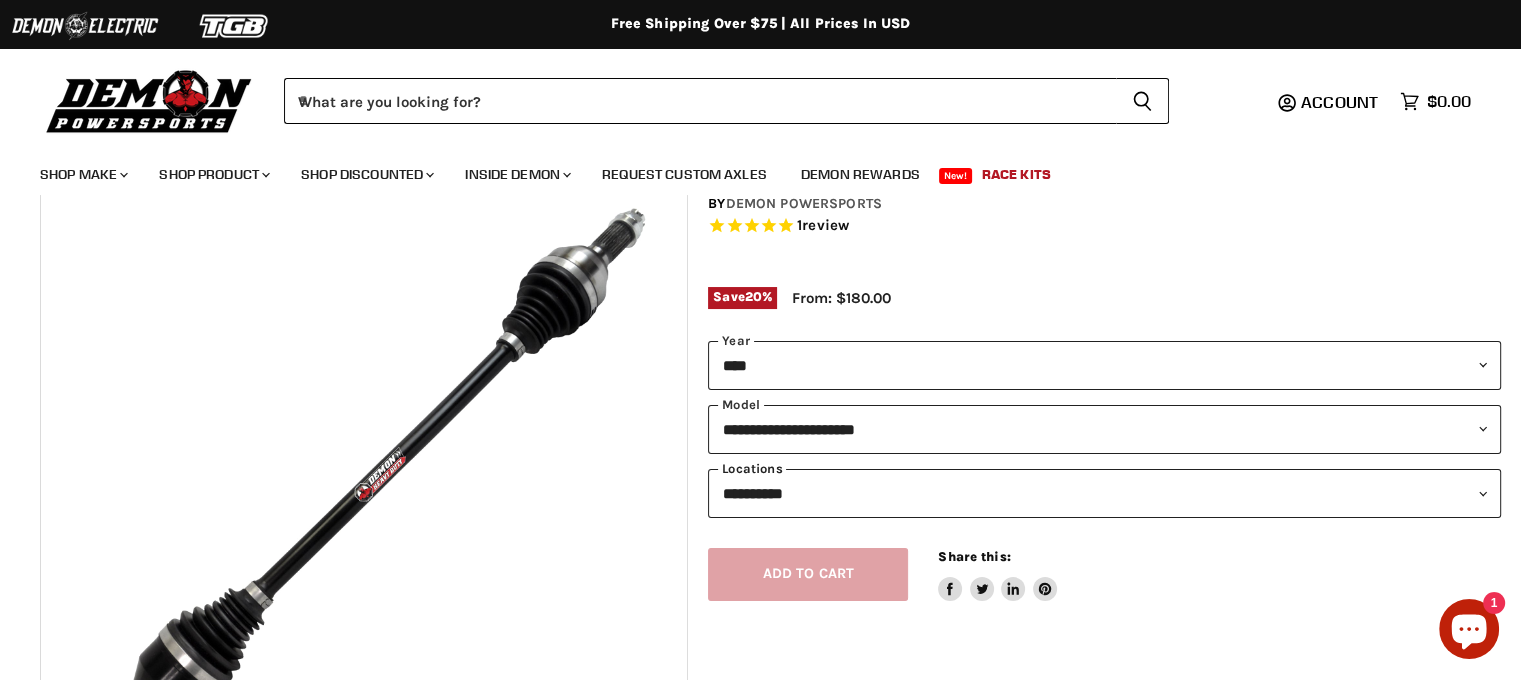 click on "**********" at bounding box center [1104, 493] 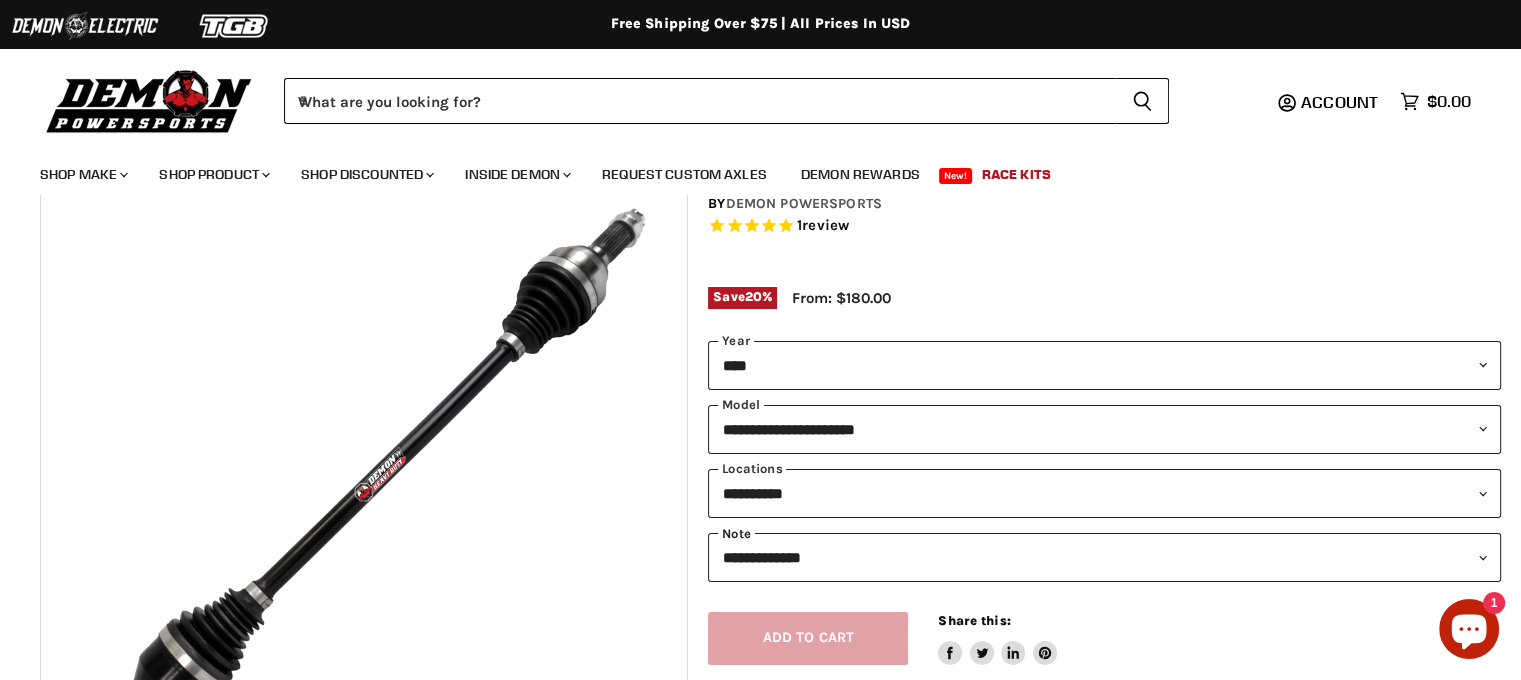 click on "**********" at bounding box center (1104, 557) 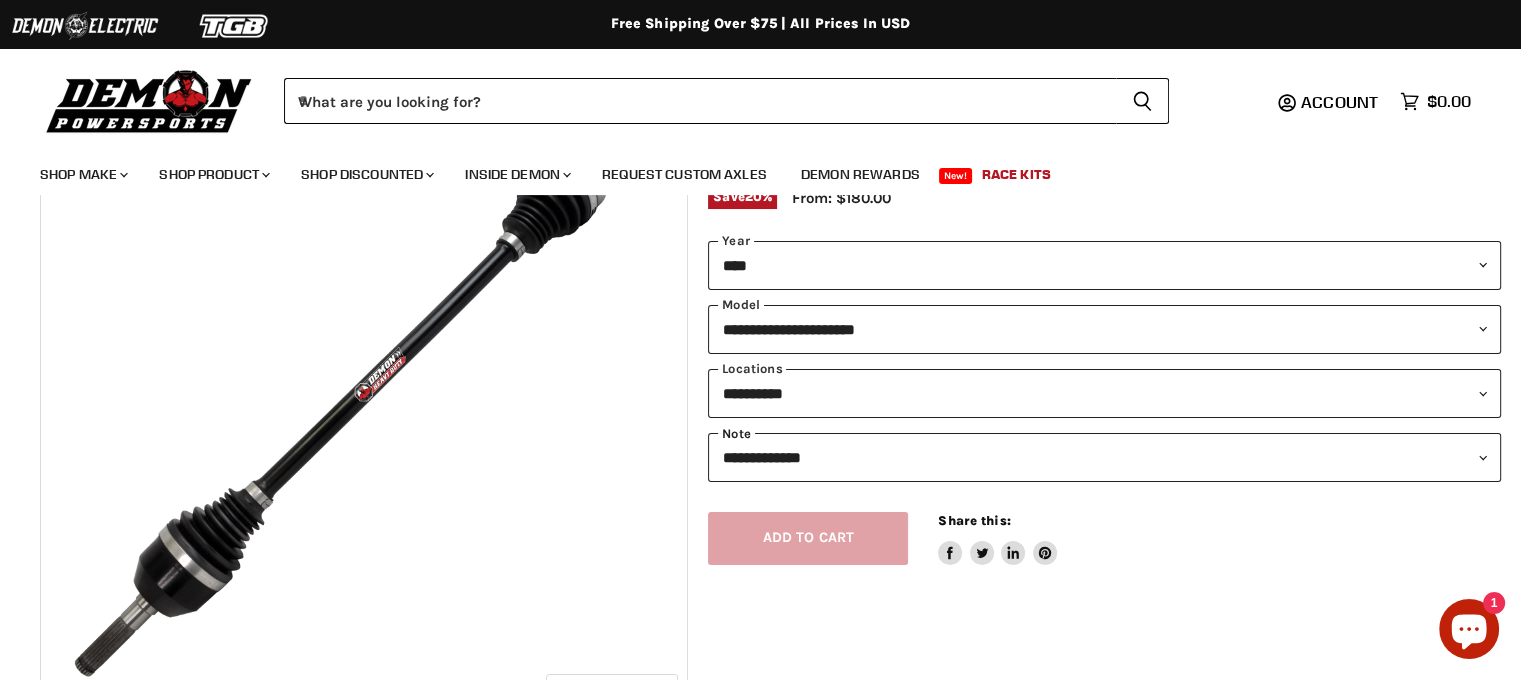 click on "**********" at bounding box center [1104, 457] 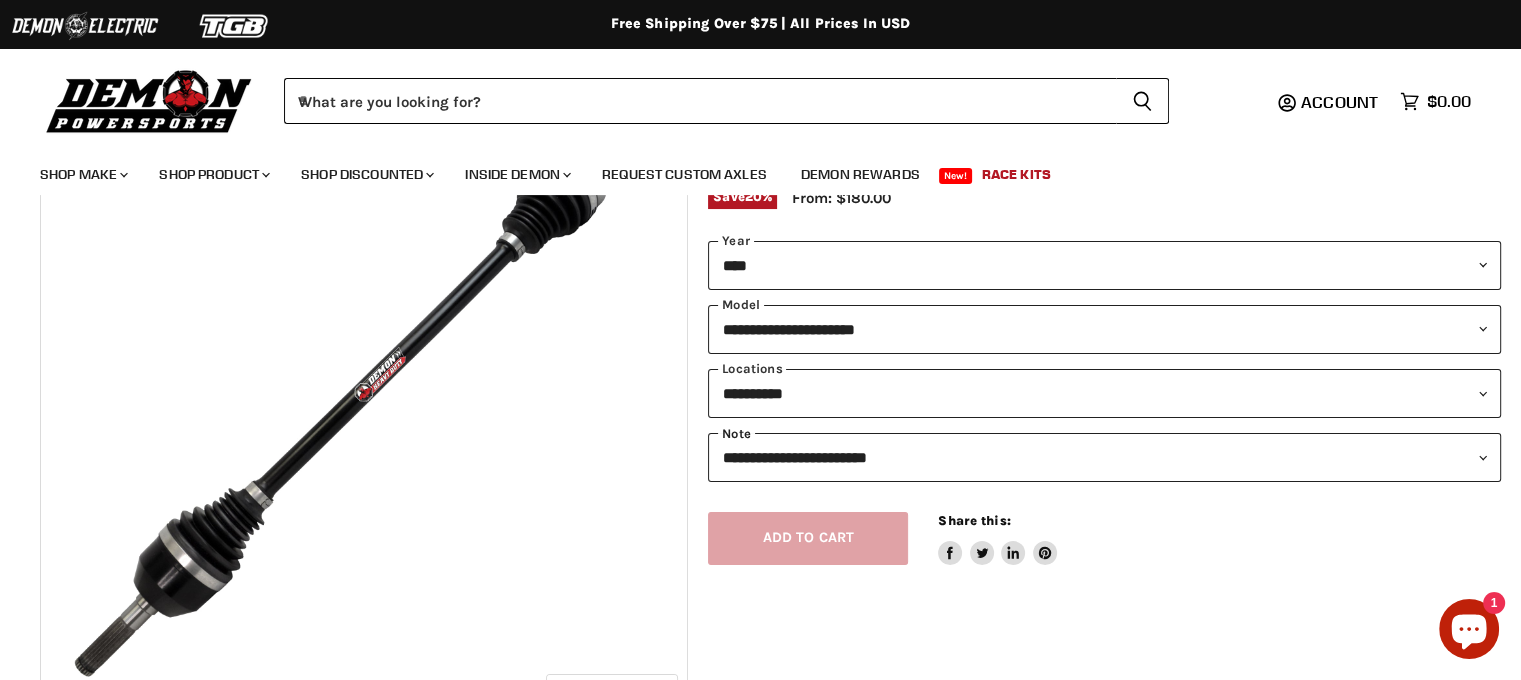 click on "**********" at bounding box center [1104, 457] 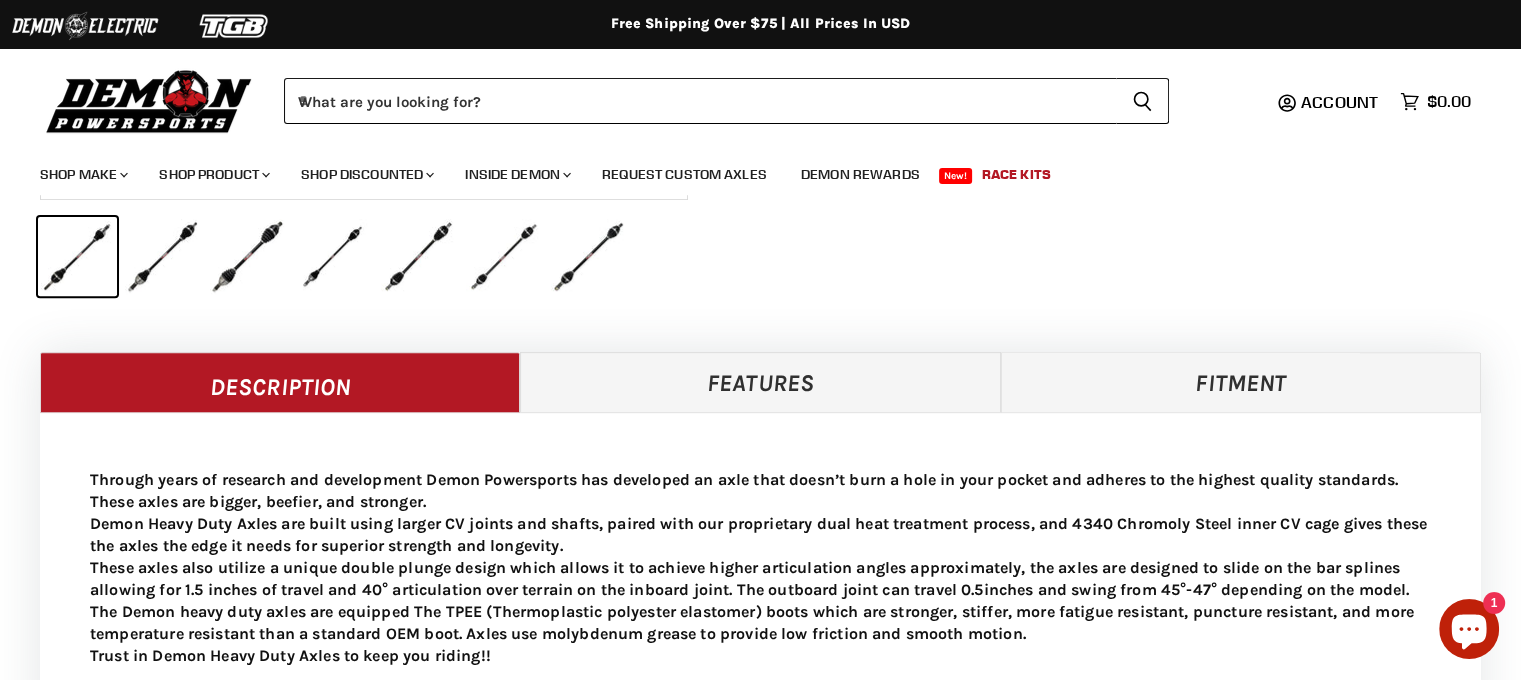 scroll, scrollTop: 800, scrollLeft: 0, axis: vertical 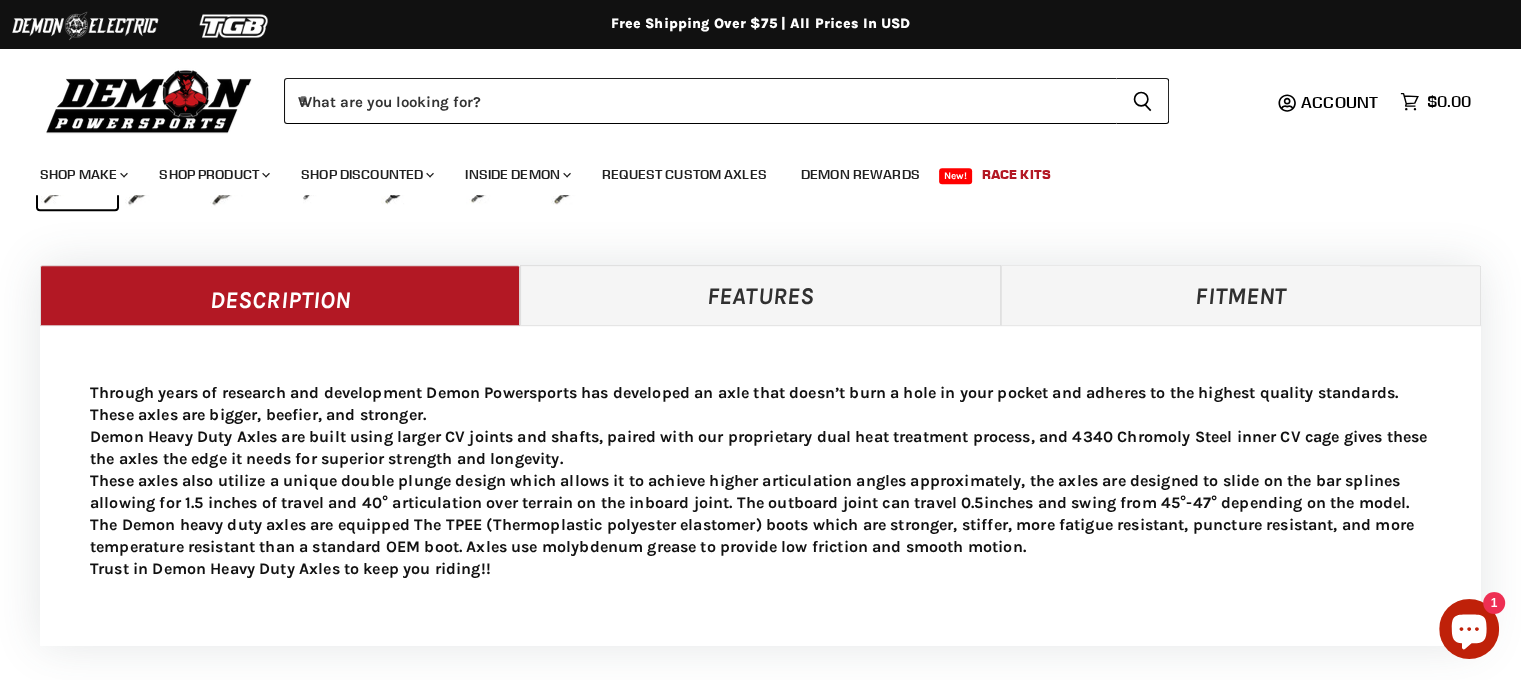 click on "Fitment" at bounding box center [1241, 295] 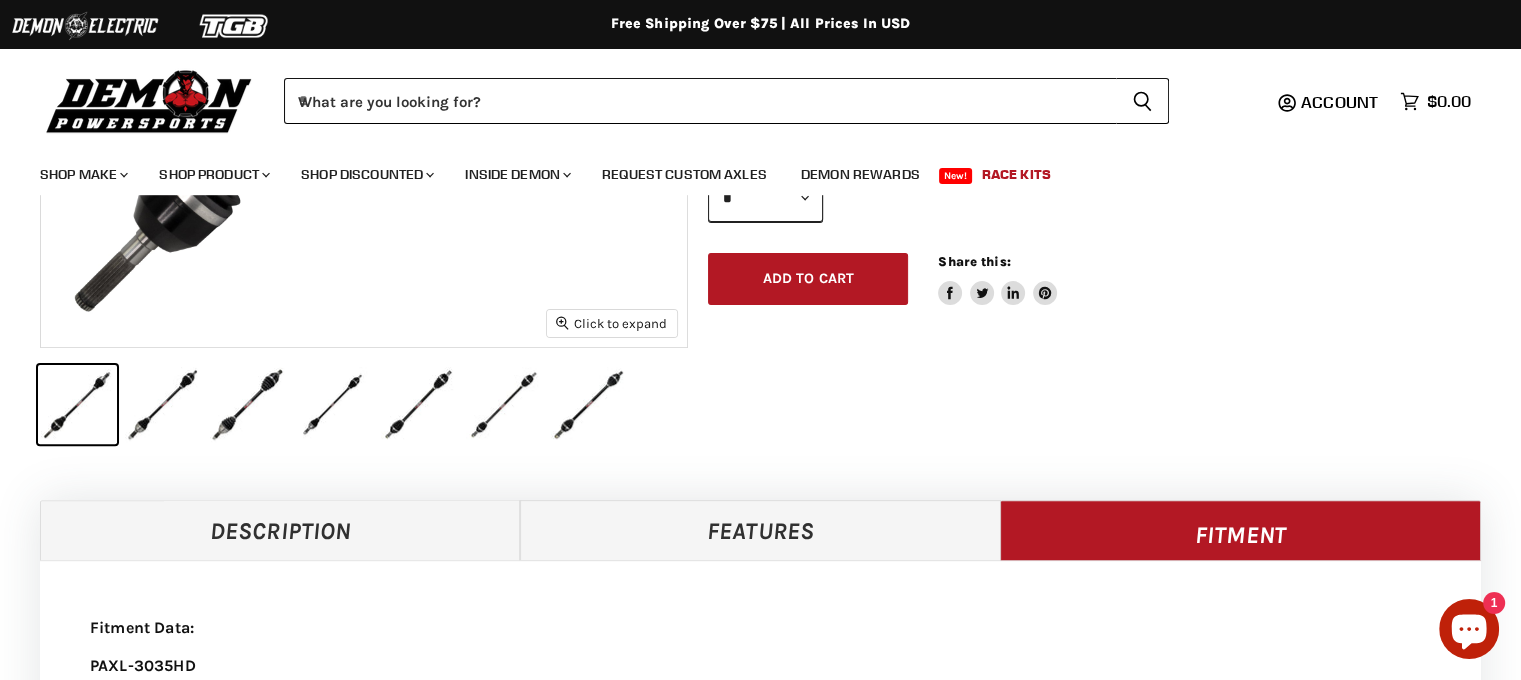 scroll, scrollTop: 600, scrollLeft: 0, axis: vertical 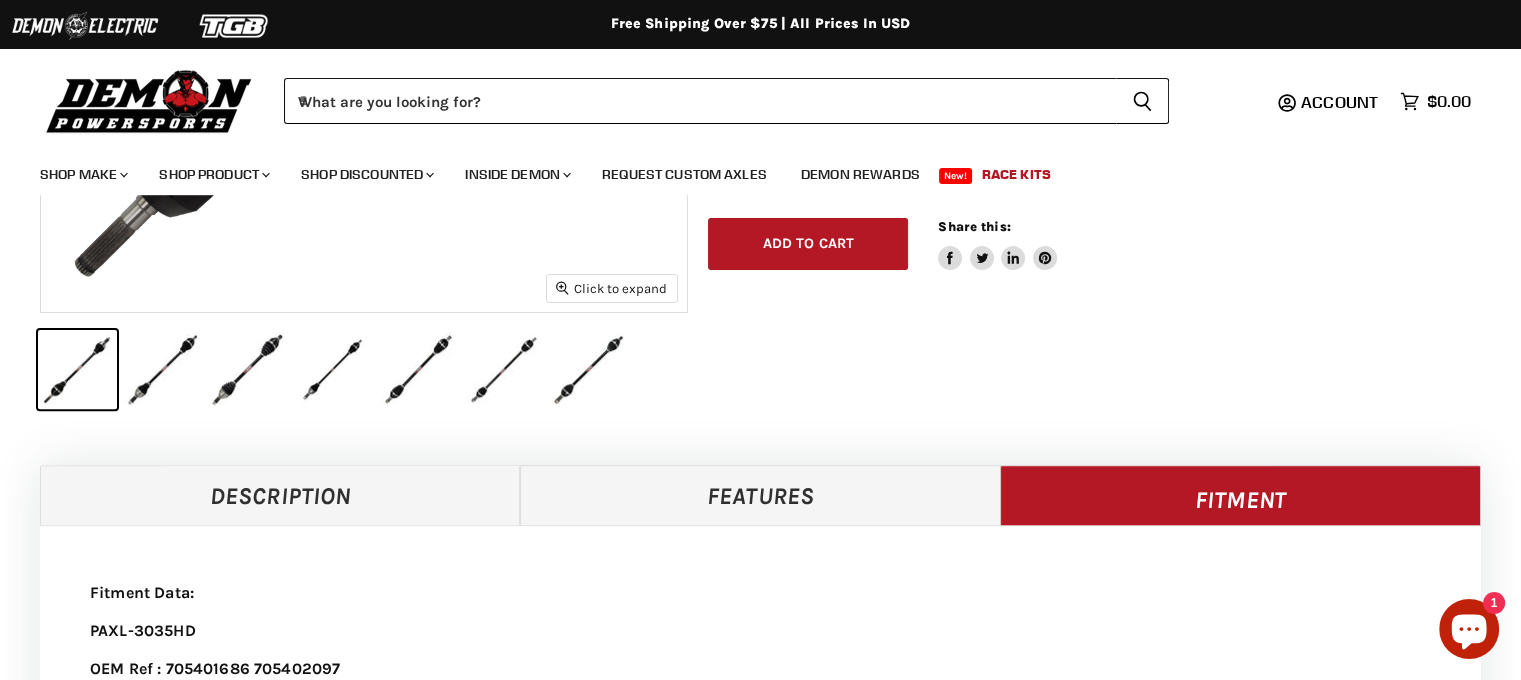 click on "Features" at bounding box center [760, 495] 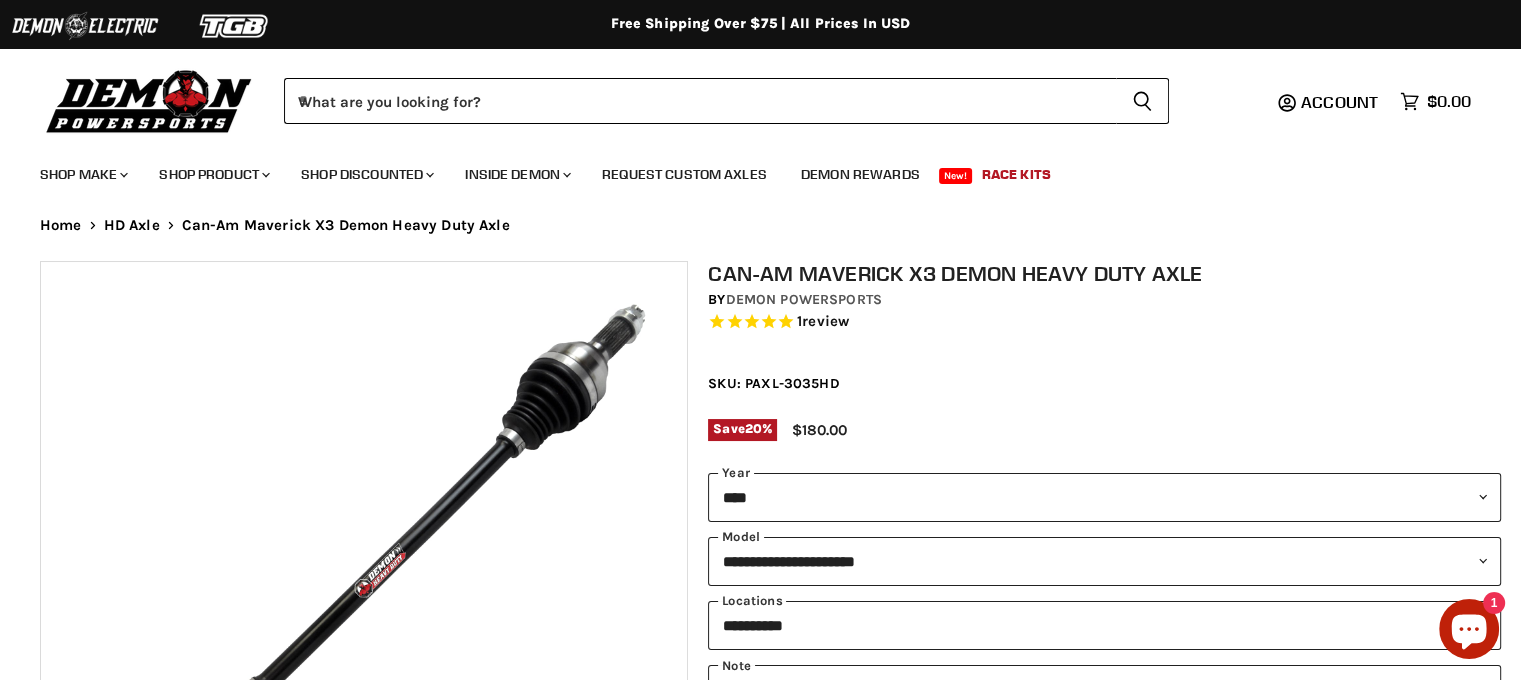 scroll, scrollTop: 0, scrollLeft: 0, axis: both 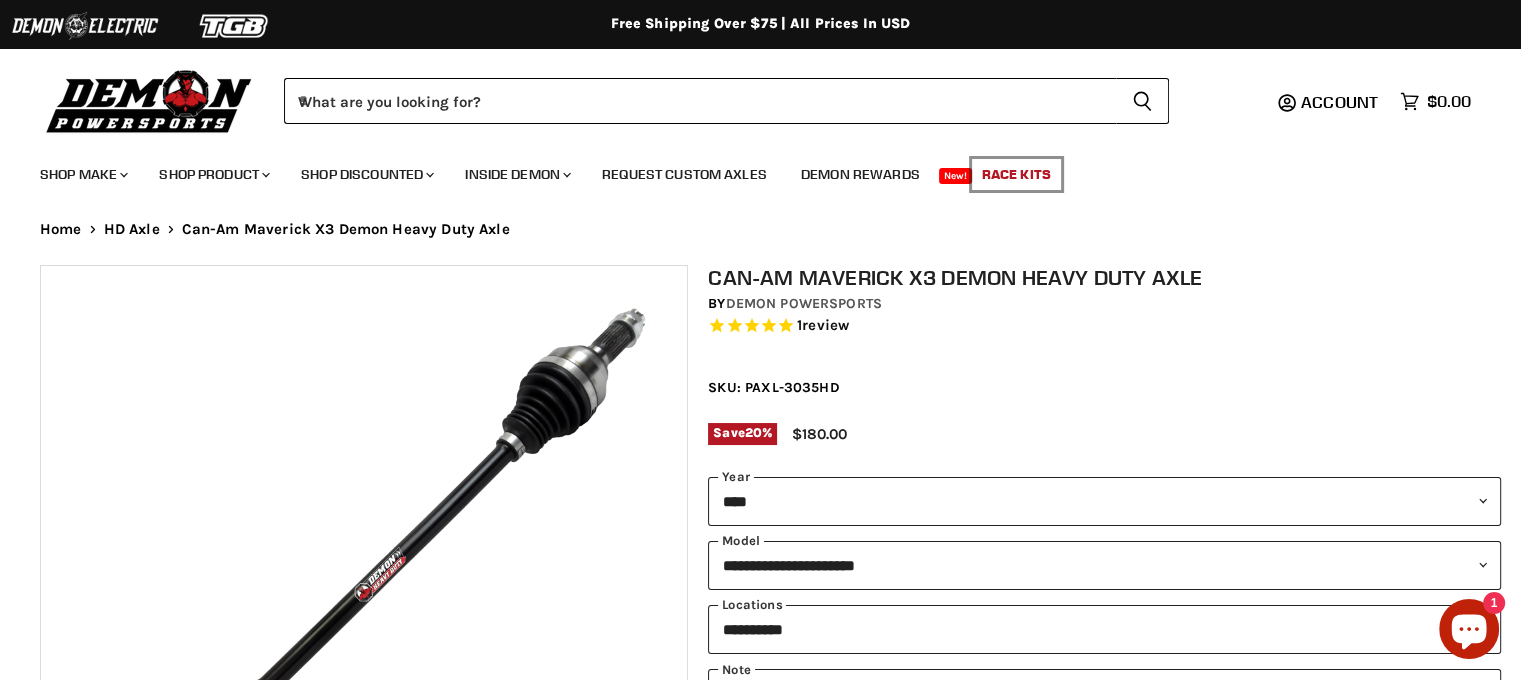 click on "Race Kits" at bounding box center [1016, 174] 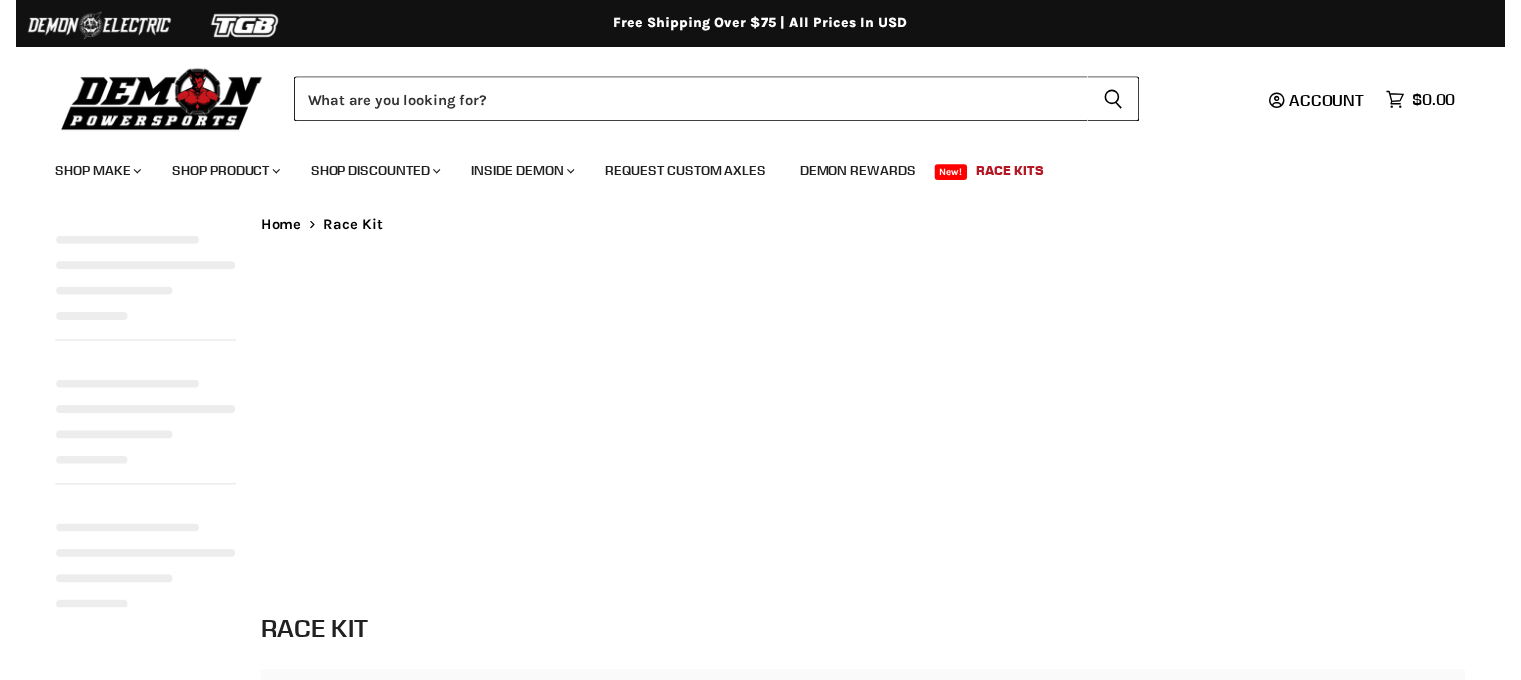 scroll, scrollTop: 0, scrollLeft: 0, axis: both 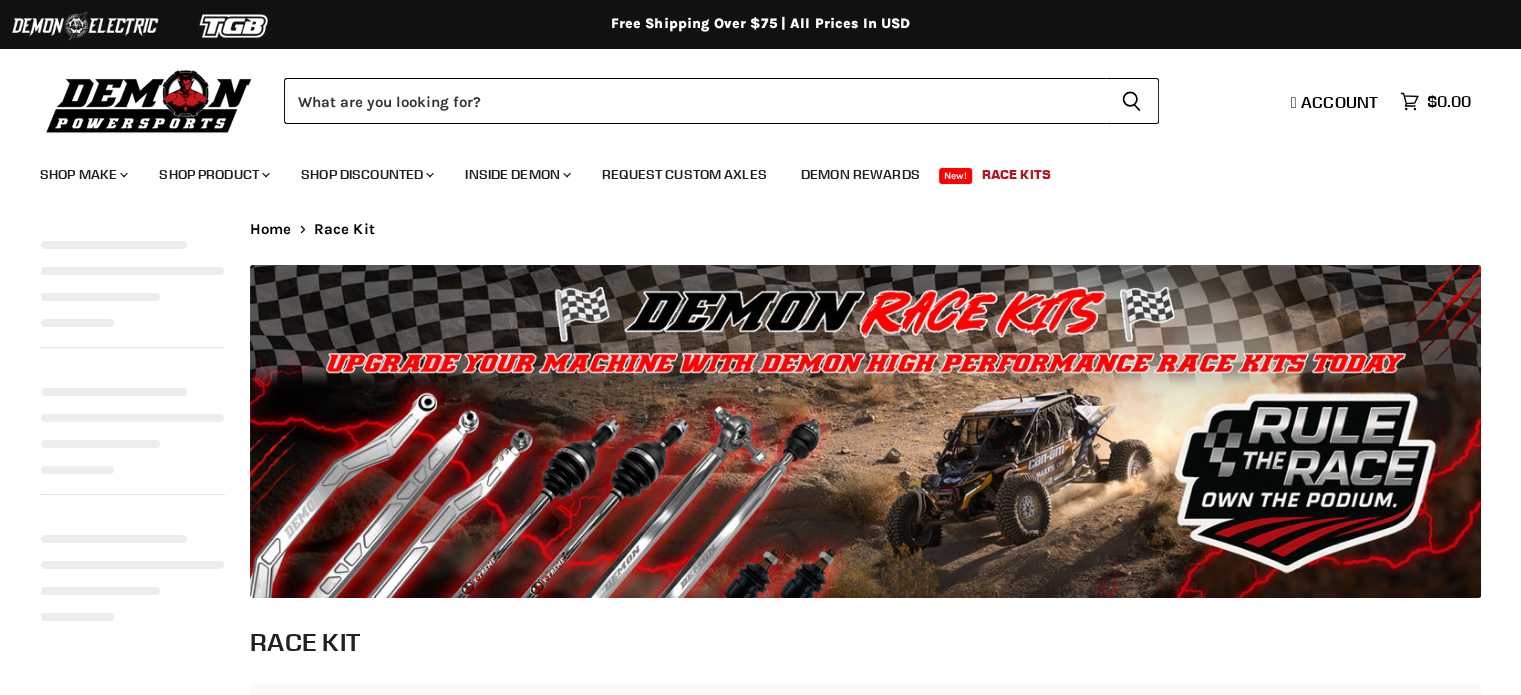 select on "**********" 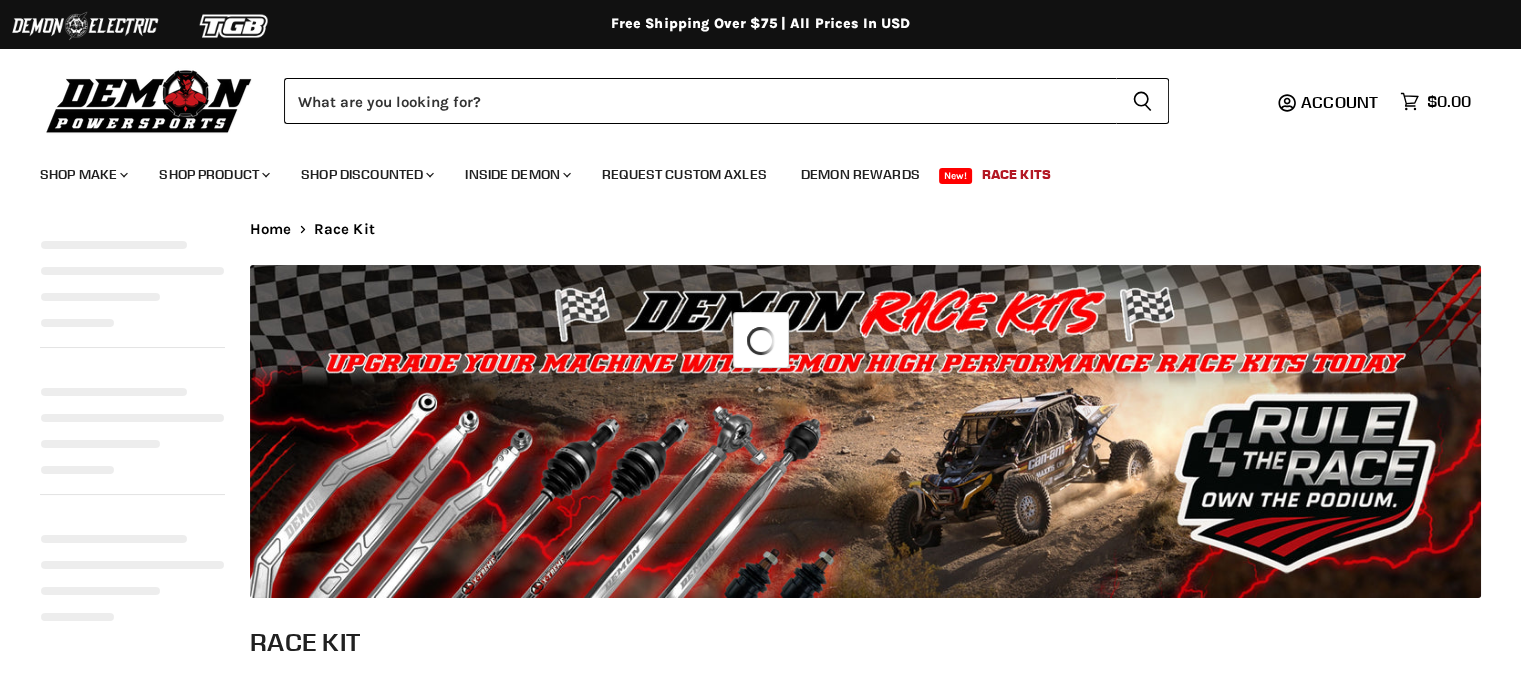 select on "**********" 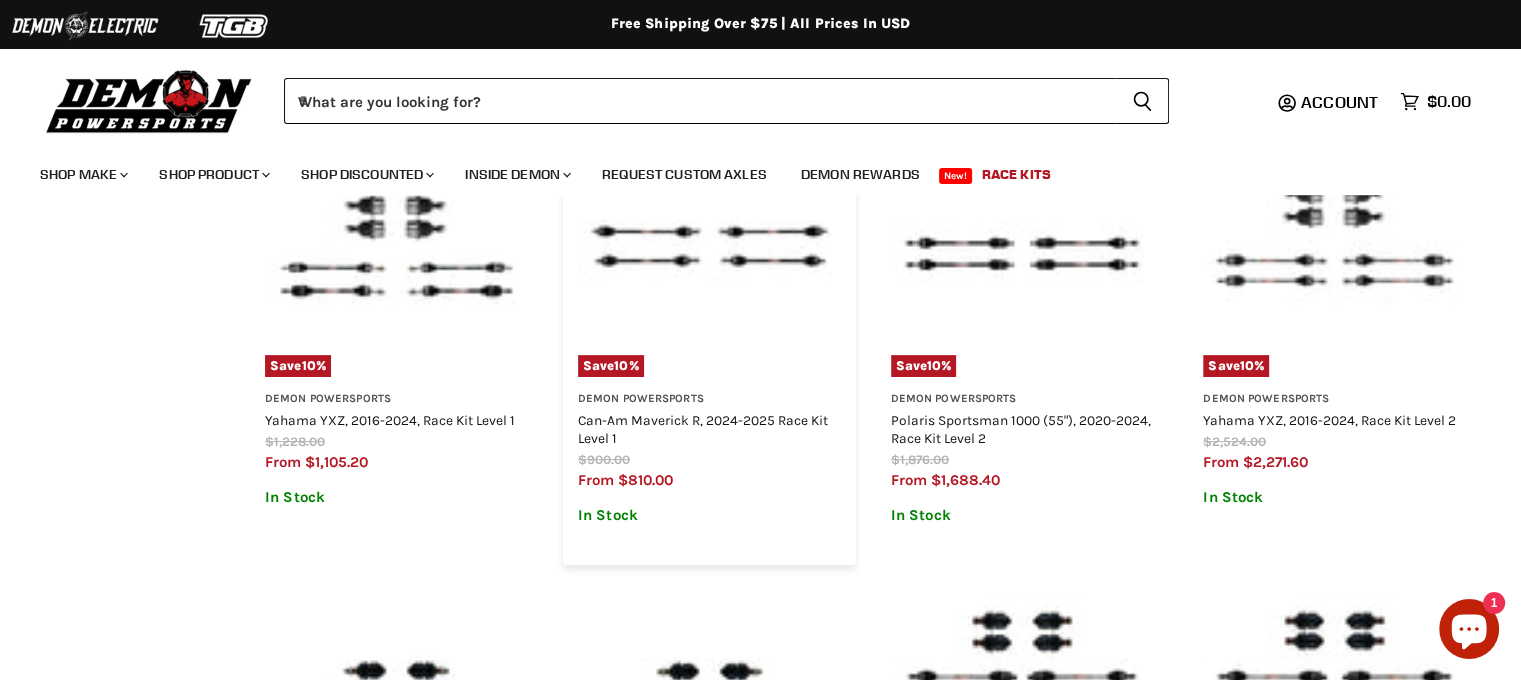 scroll, scrollTop: 706, scrollLeft: 0, axis: vertical 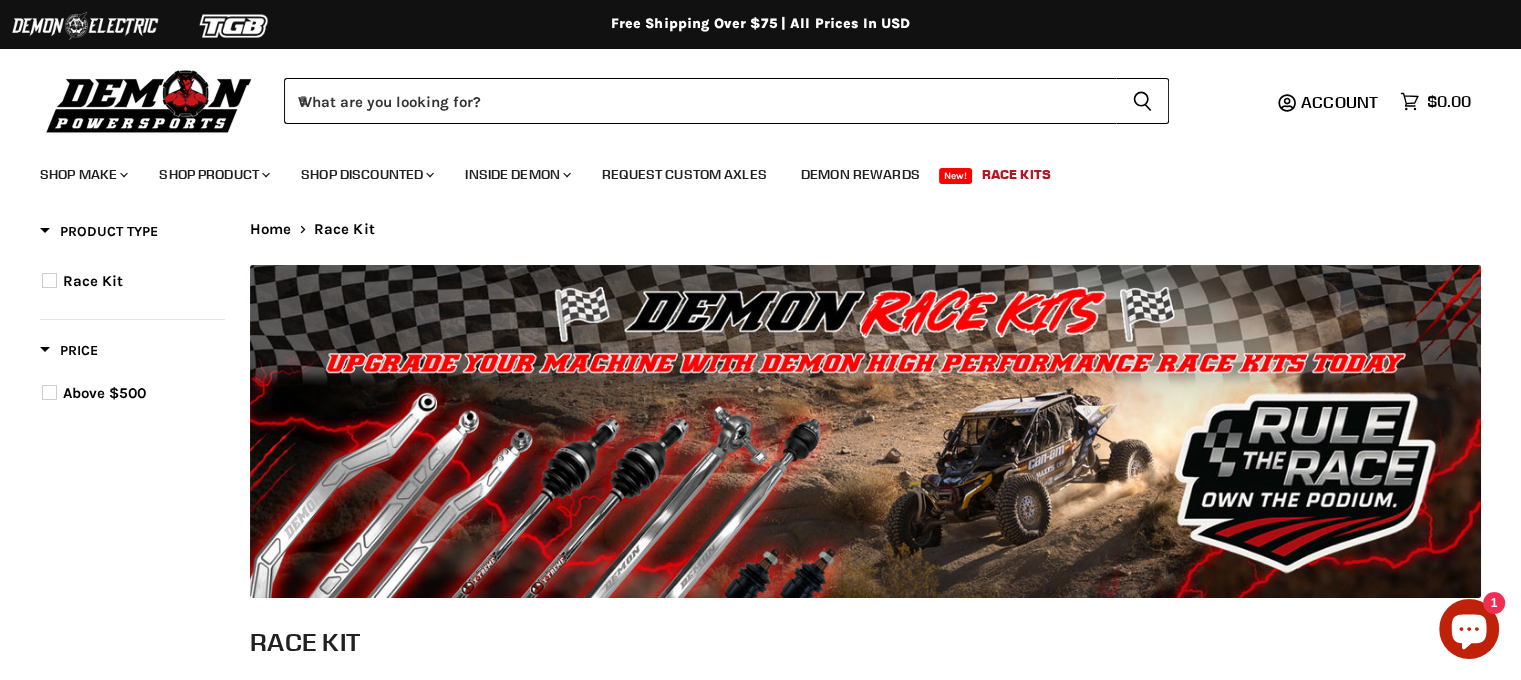 click at bounding box center [149, 100] 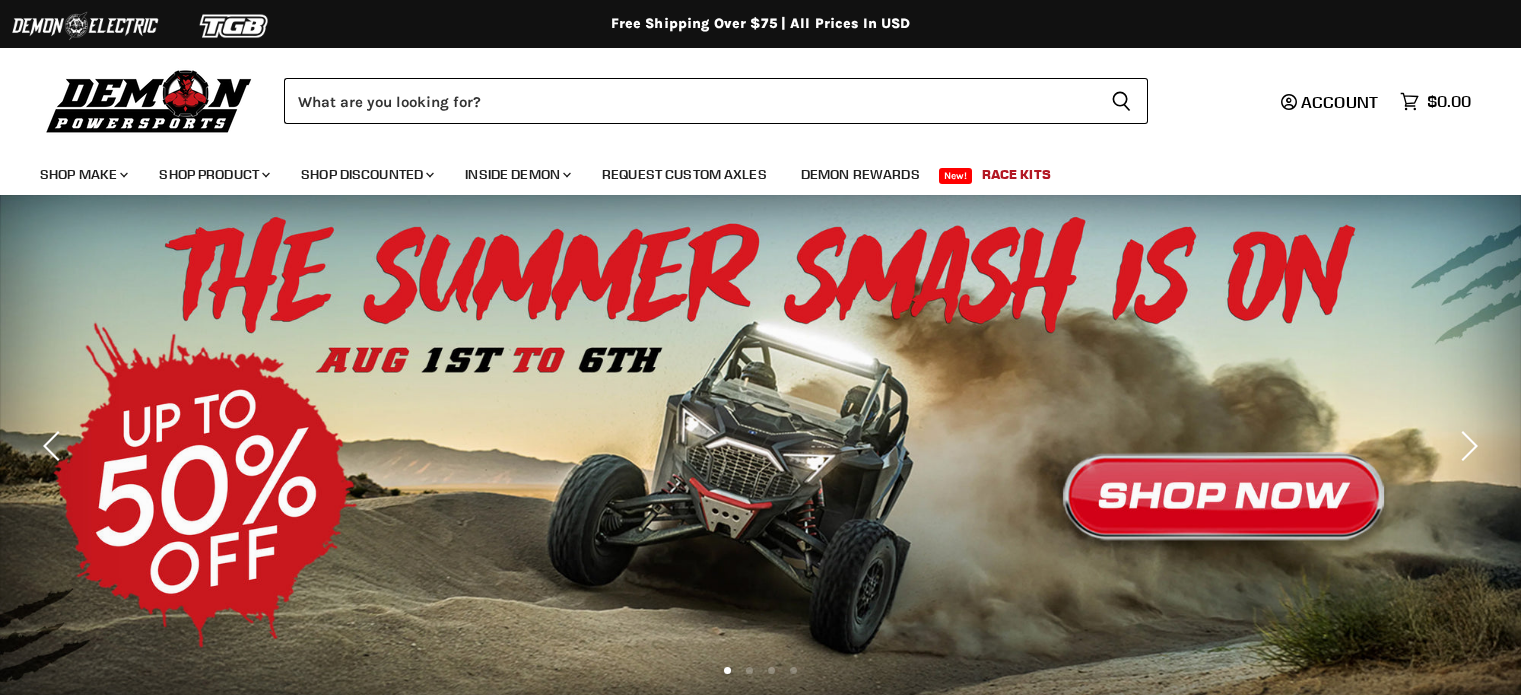 scroll, scrollTop: 0, scrollLeft: 0, axis: both 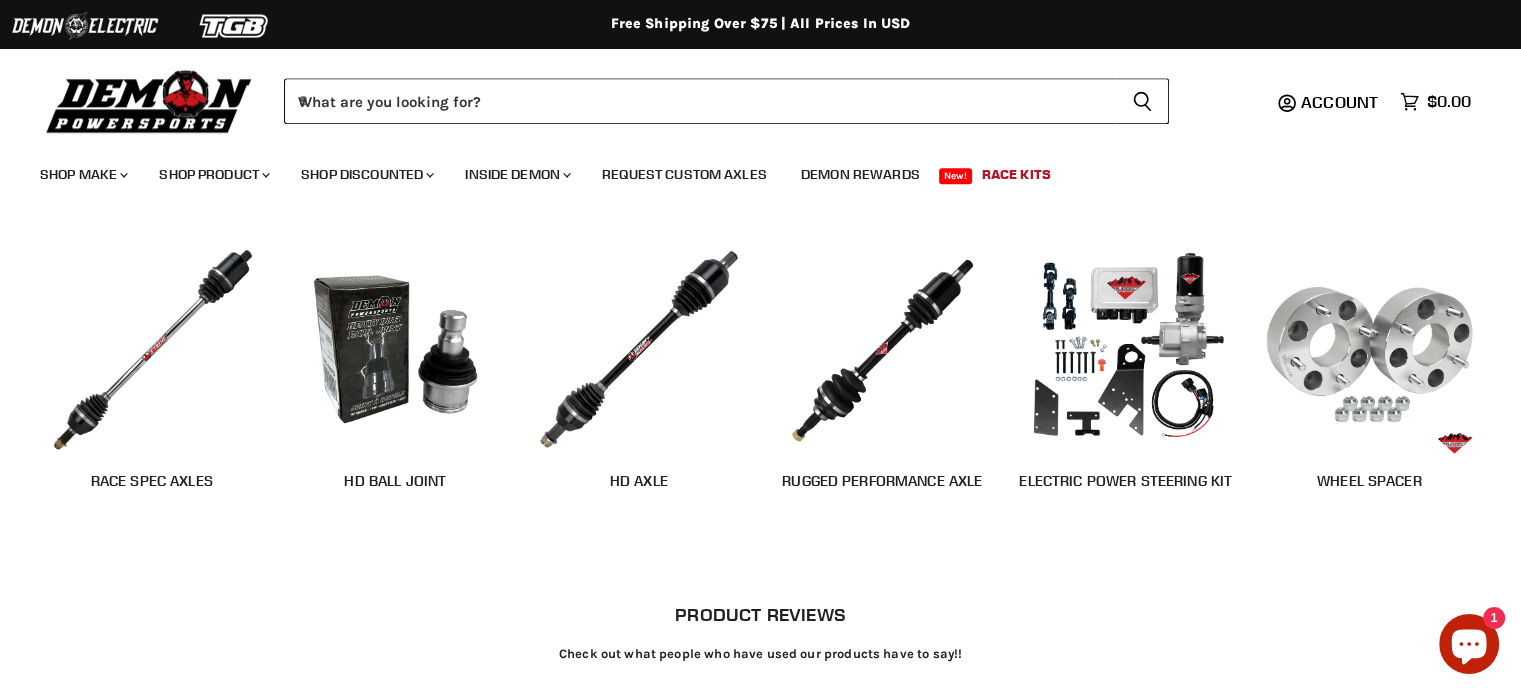 click at bounding box center [1370, 349] 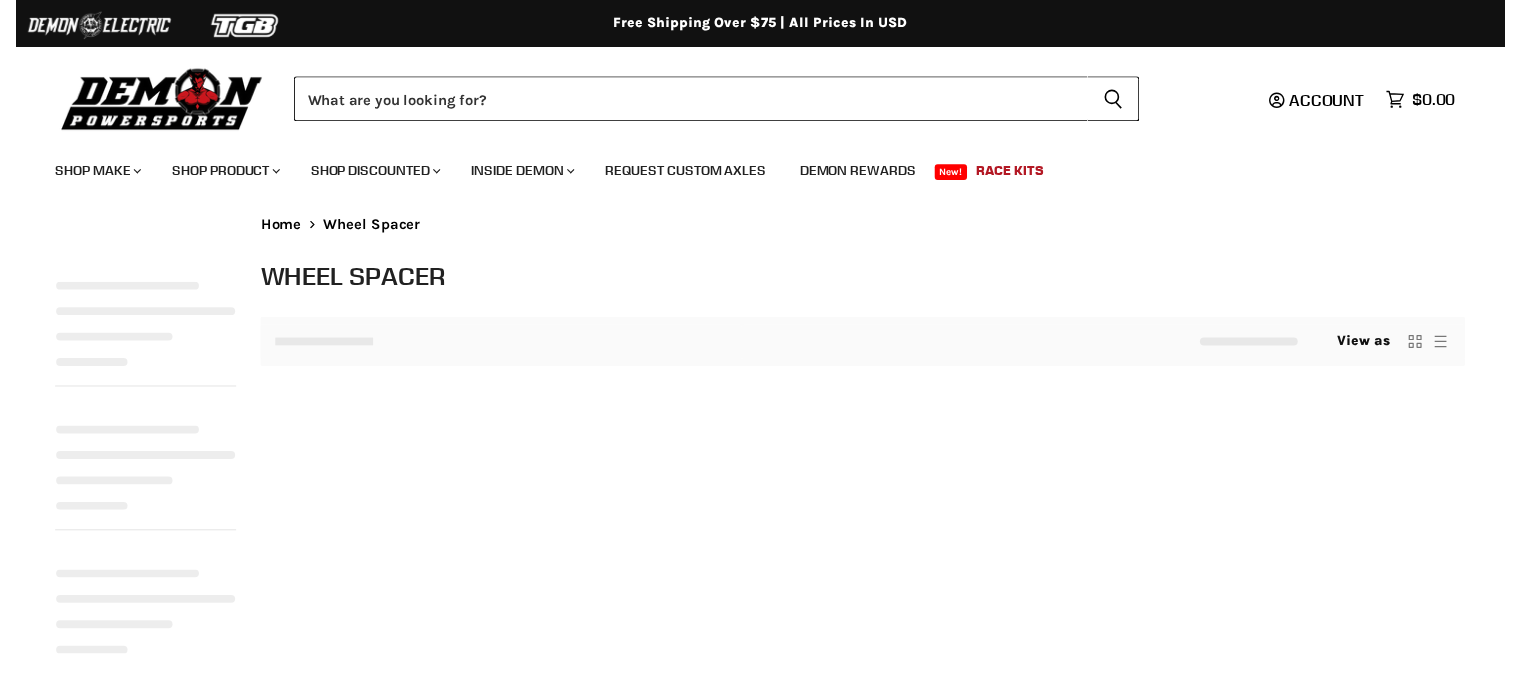 scroll, scrollTop: 0, scrollLeft: 0, axis: both 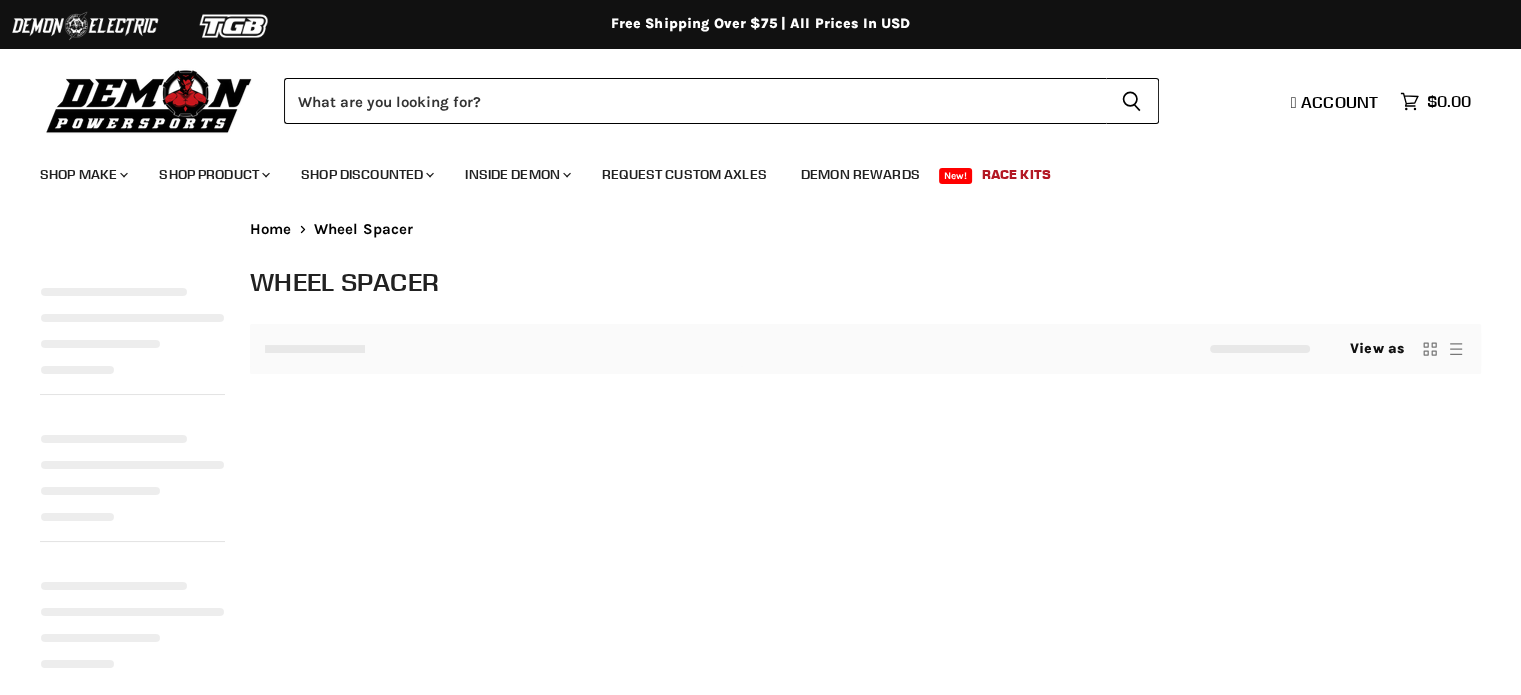 select on "**********" 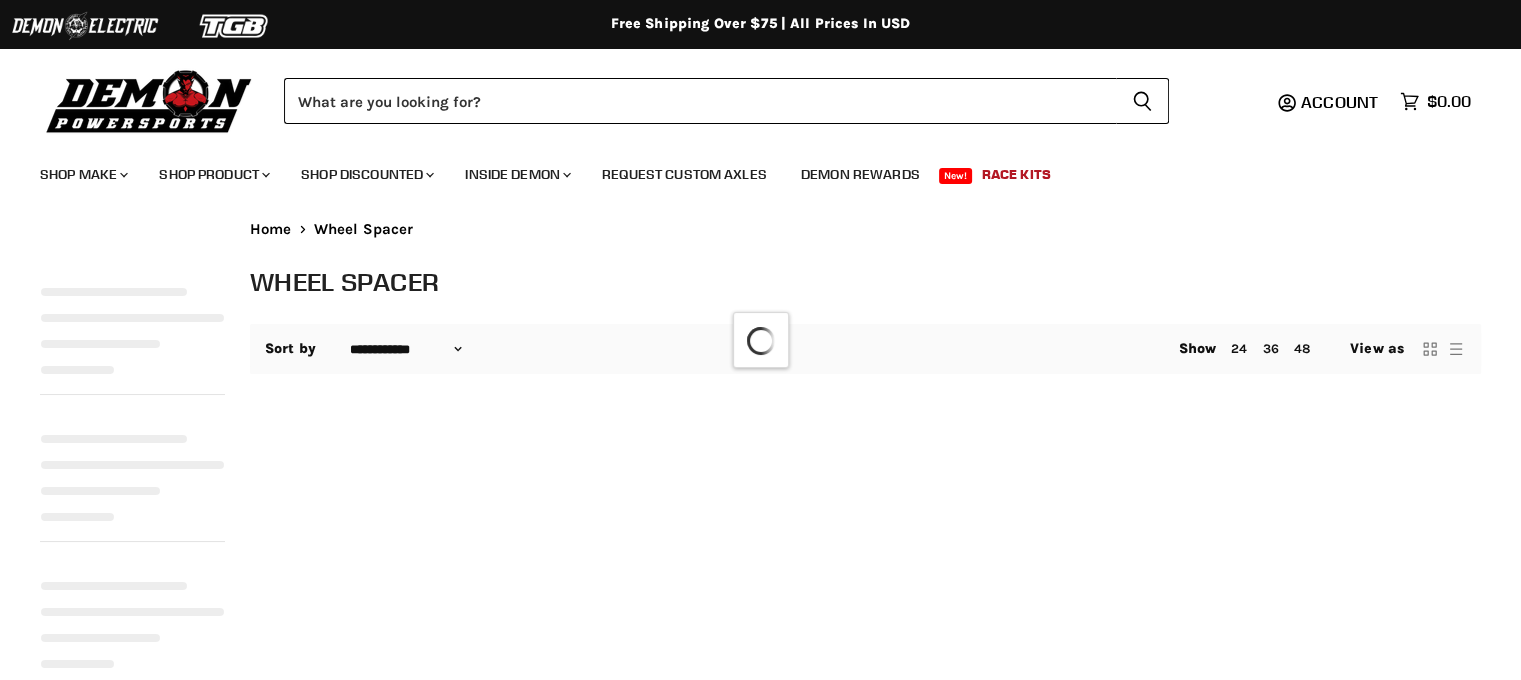 select on "**********" 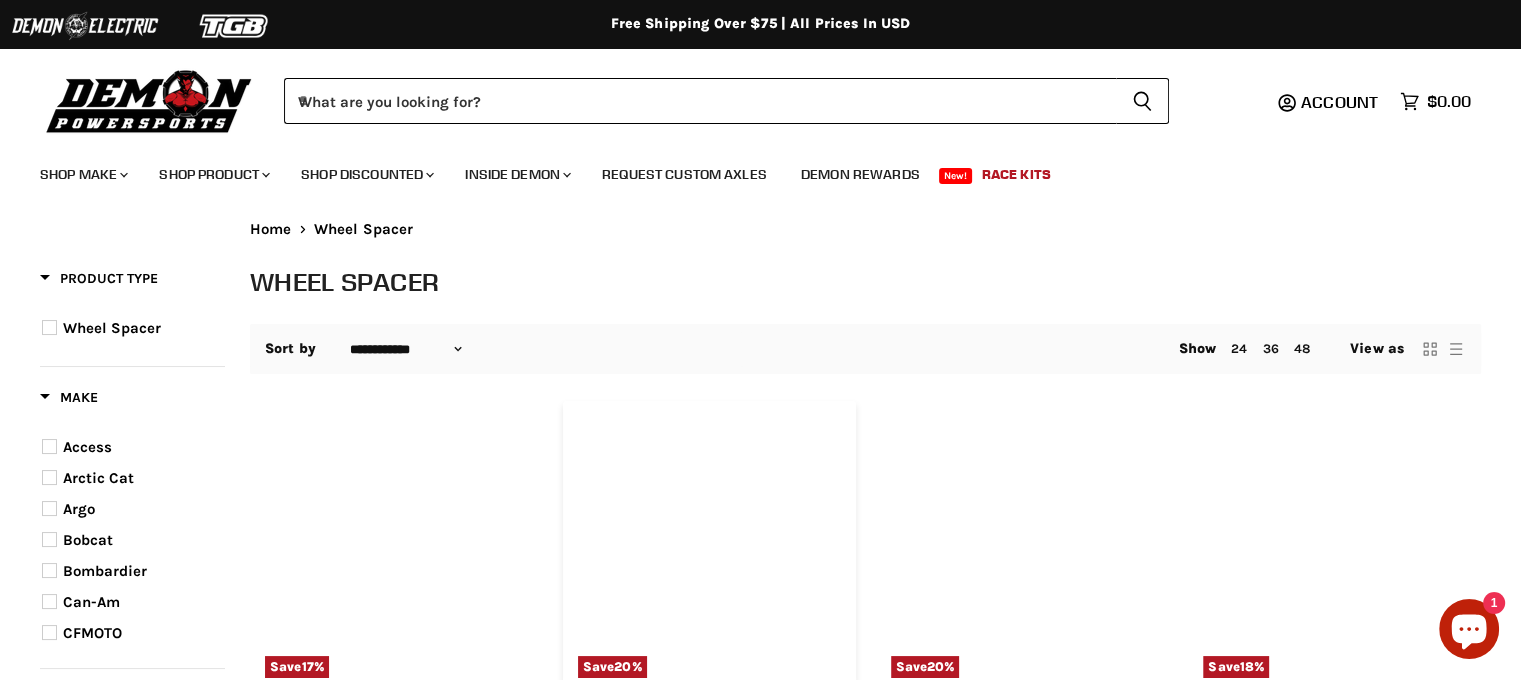 scroll, scrollTop: 0, scrollLeft: 0, axis: both 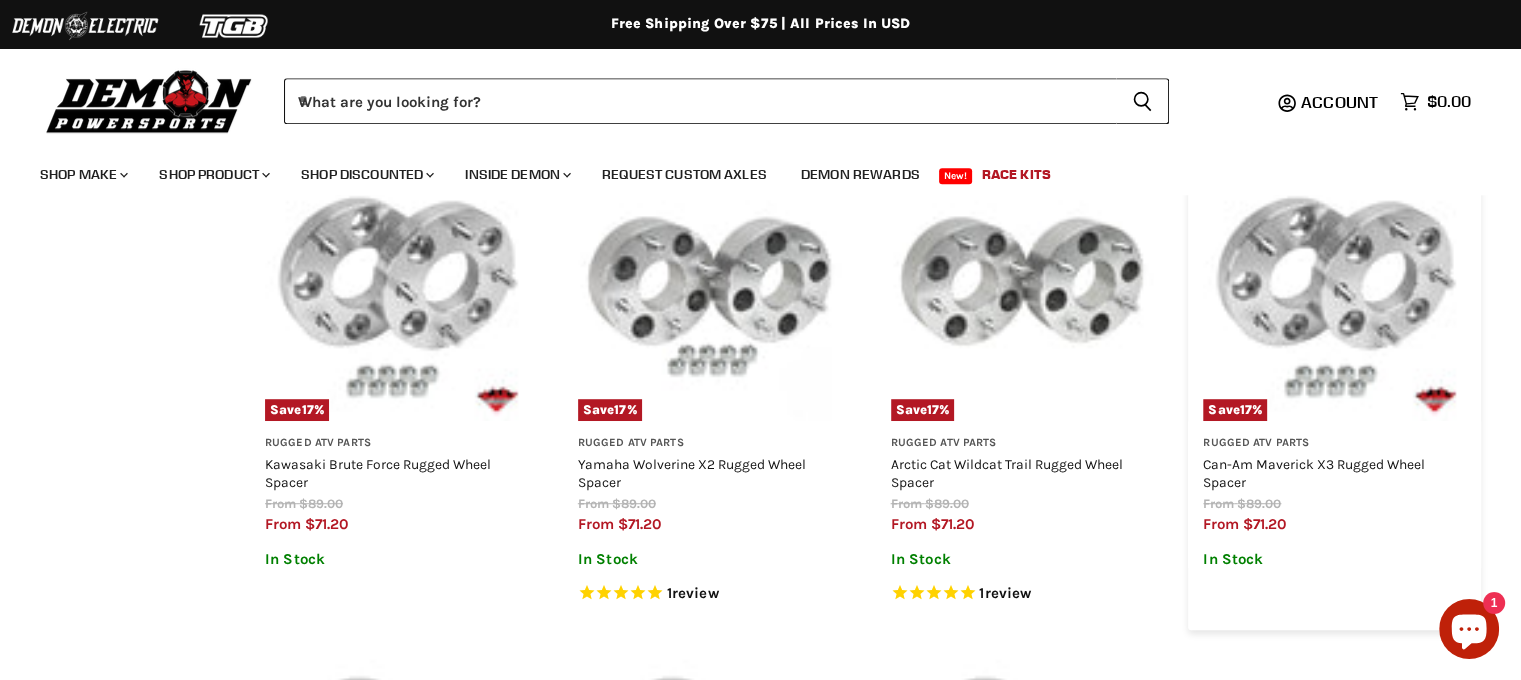click at bounding box center (1334, 290) 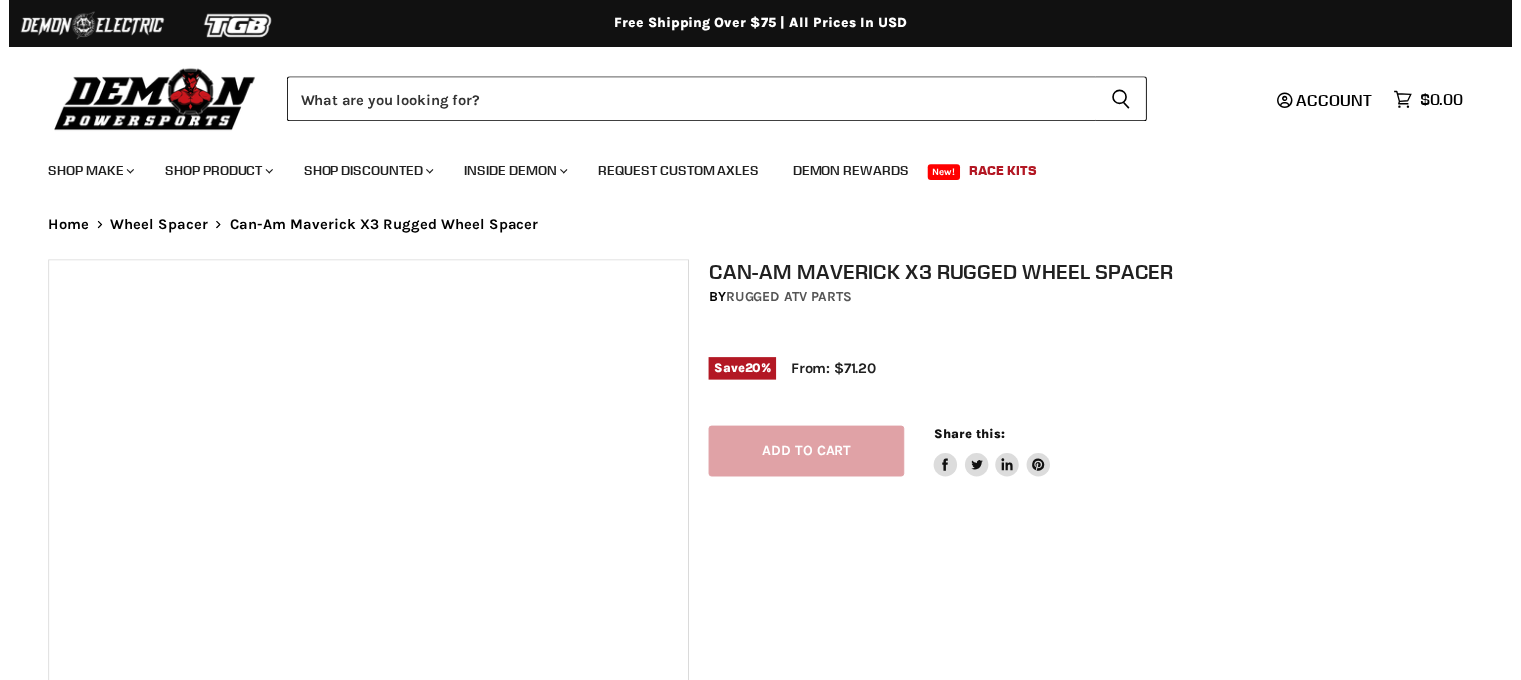 scroll, scrollTop: 0, scrollLeft: 0, axis: both 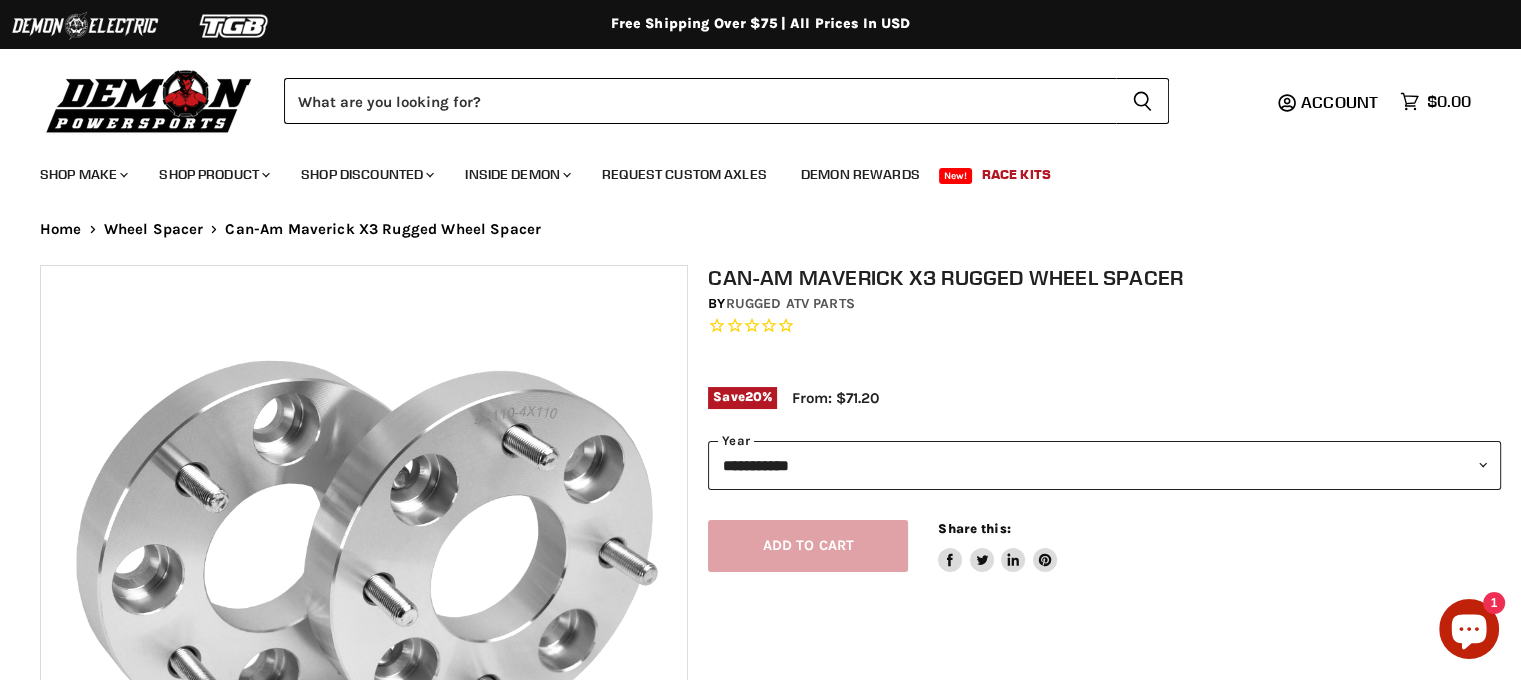 click on "**********" at bounding box center [1104, 465] 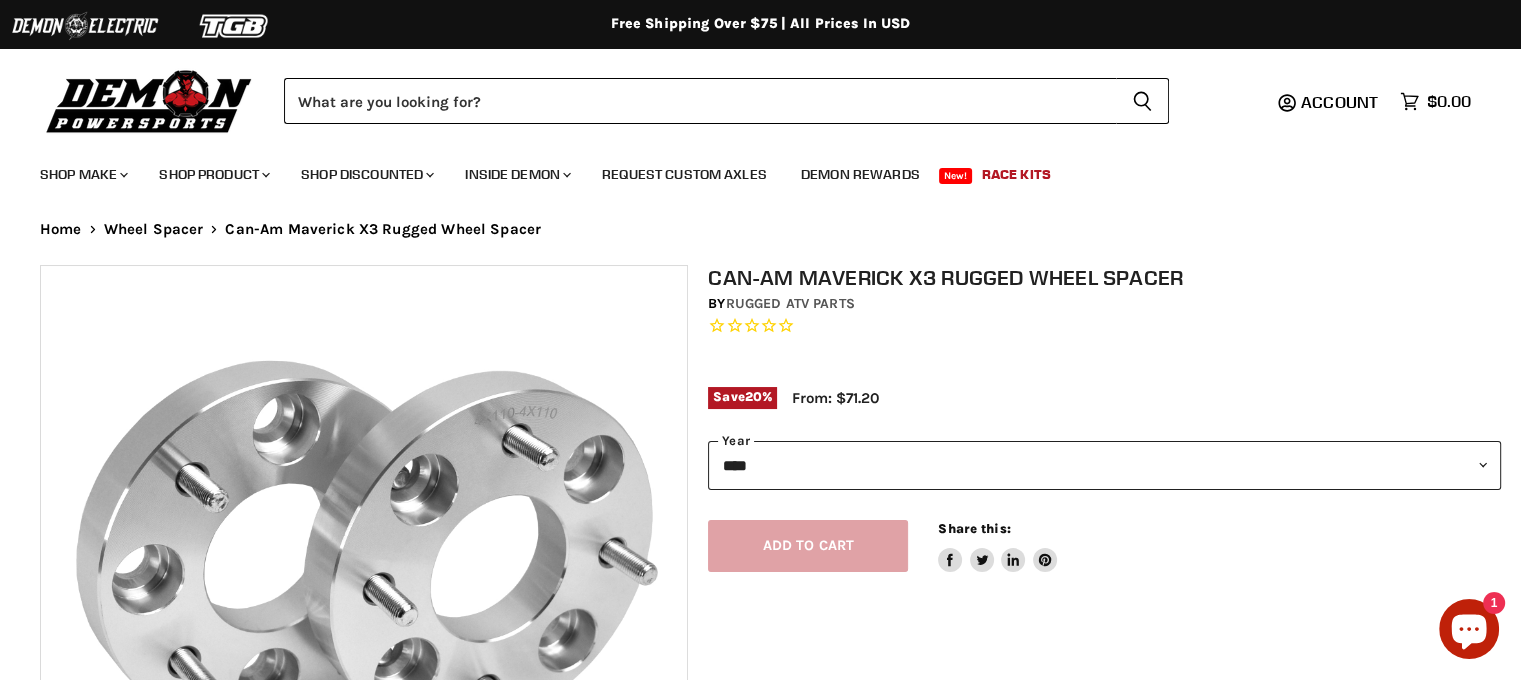 click on "**********" at bounding box center (1104, 465) 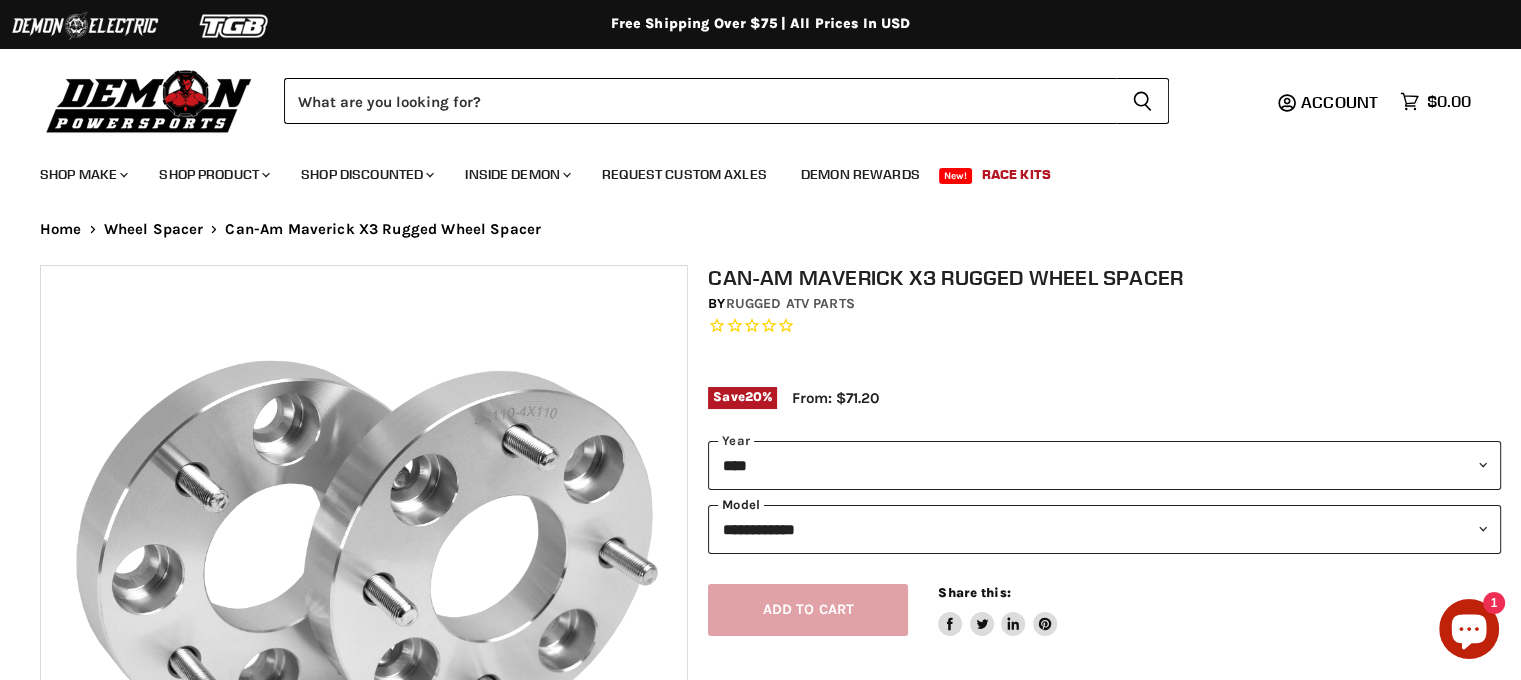 click on "**********" at bounding box center [1104, 529] 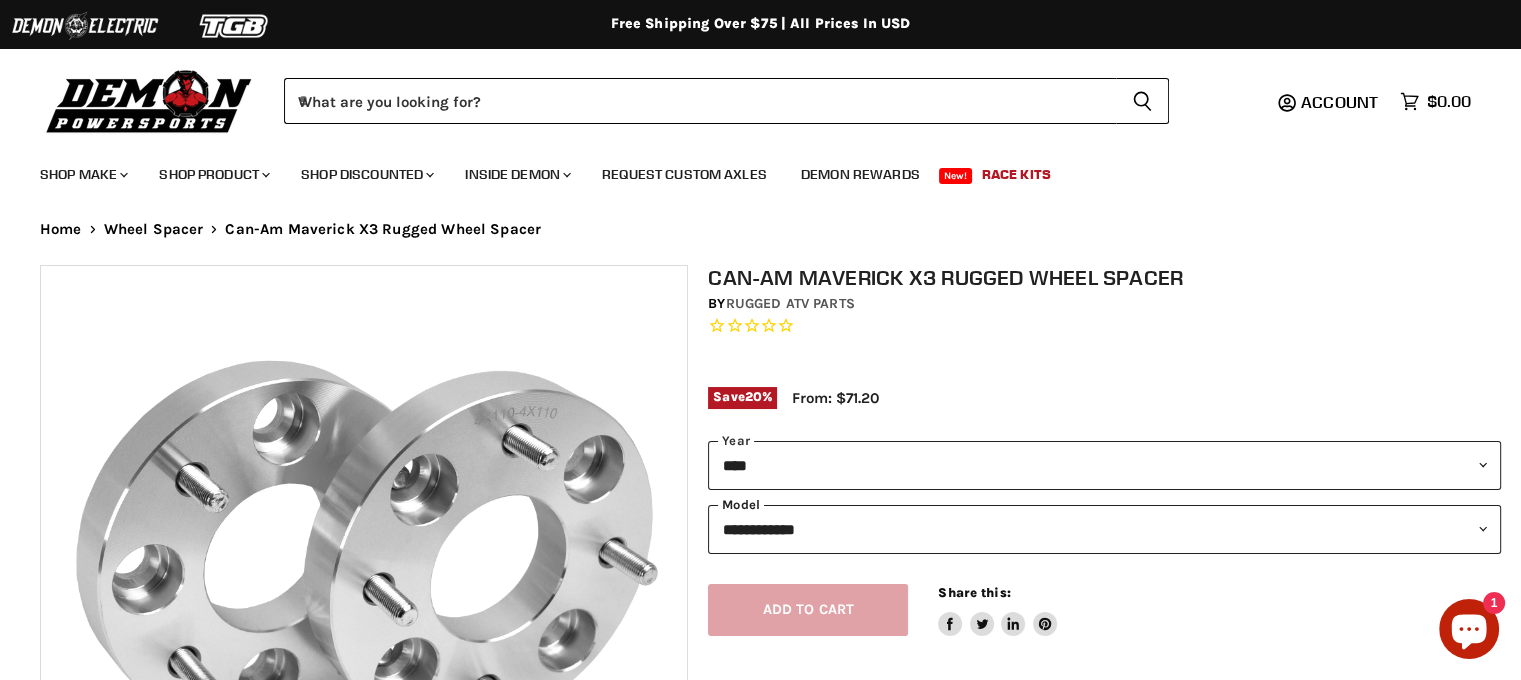 select on "**********" 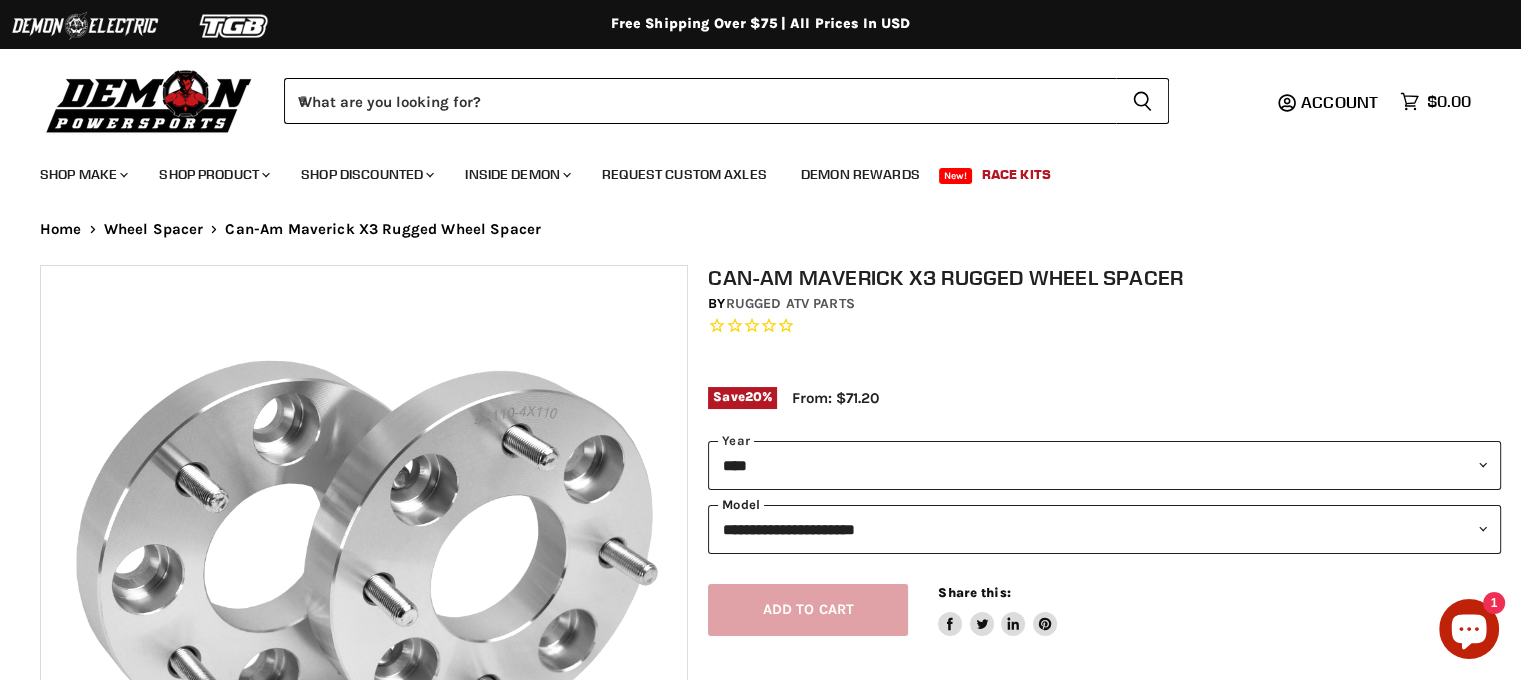 click on "**********" at bounding box center (1104, 529) 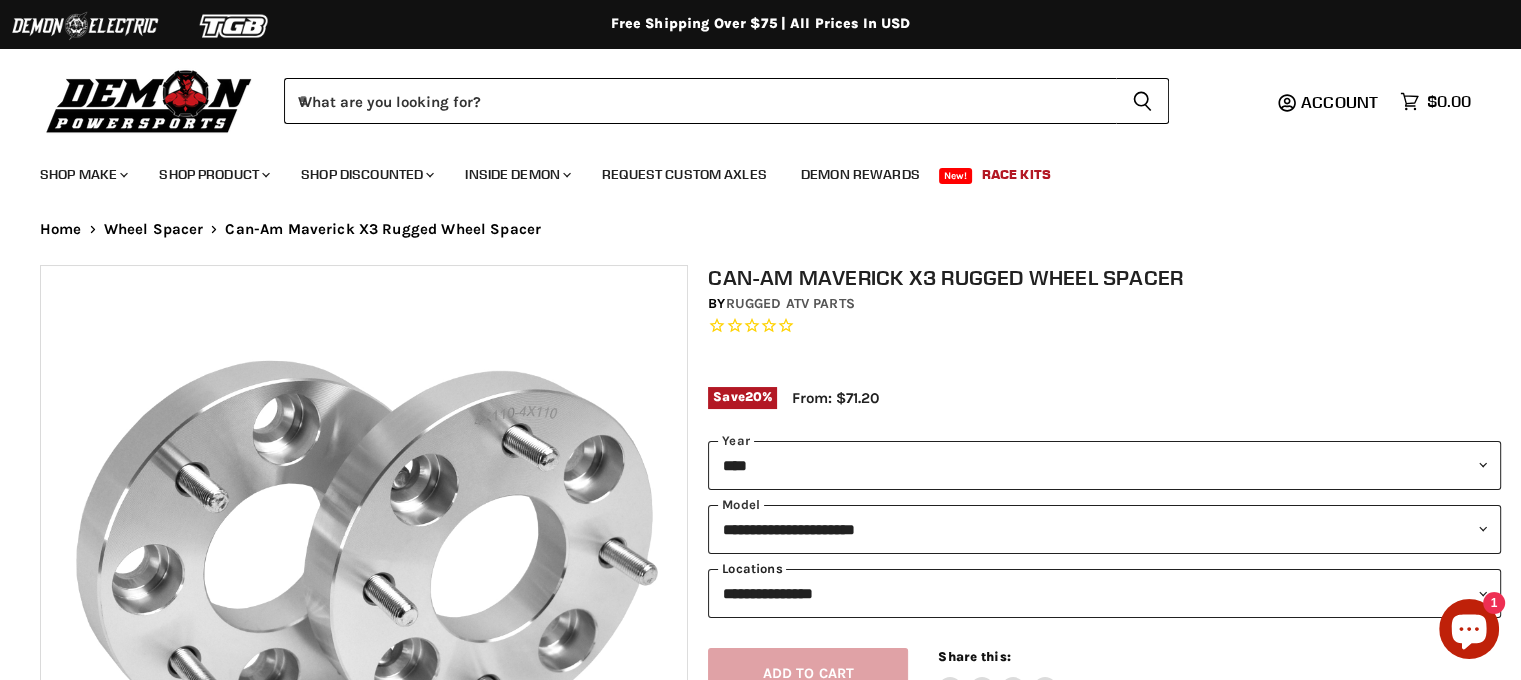 click on "**********" at bounding box center (1104, 593) 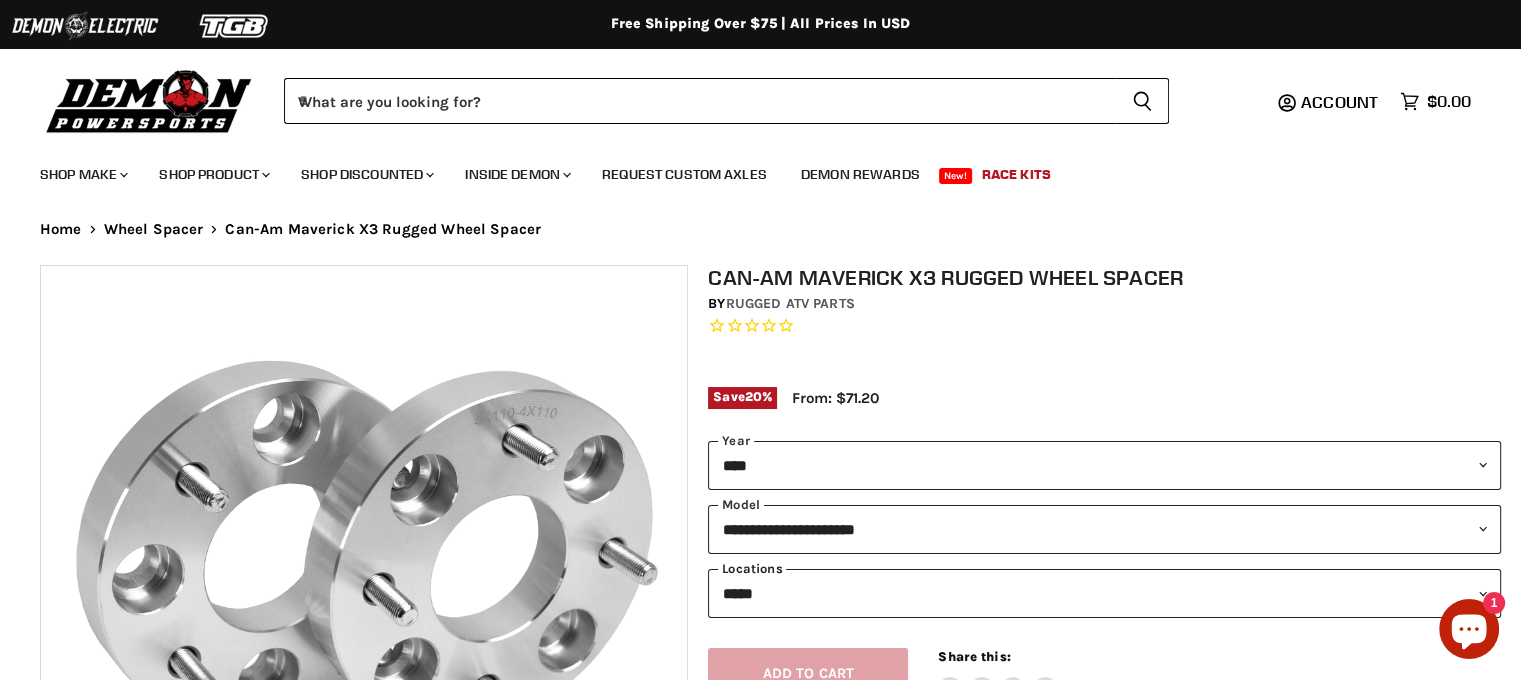 click on "**********" at bounding box center (1104, 593) 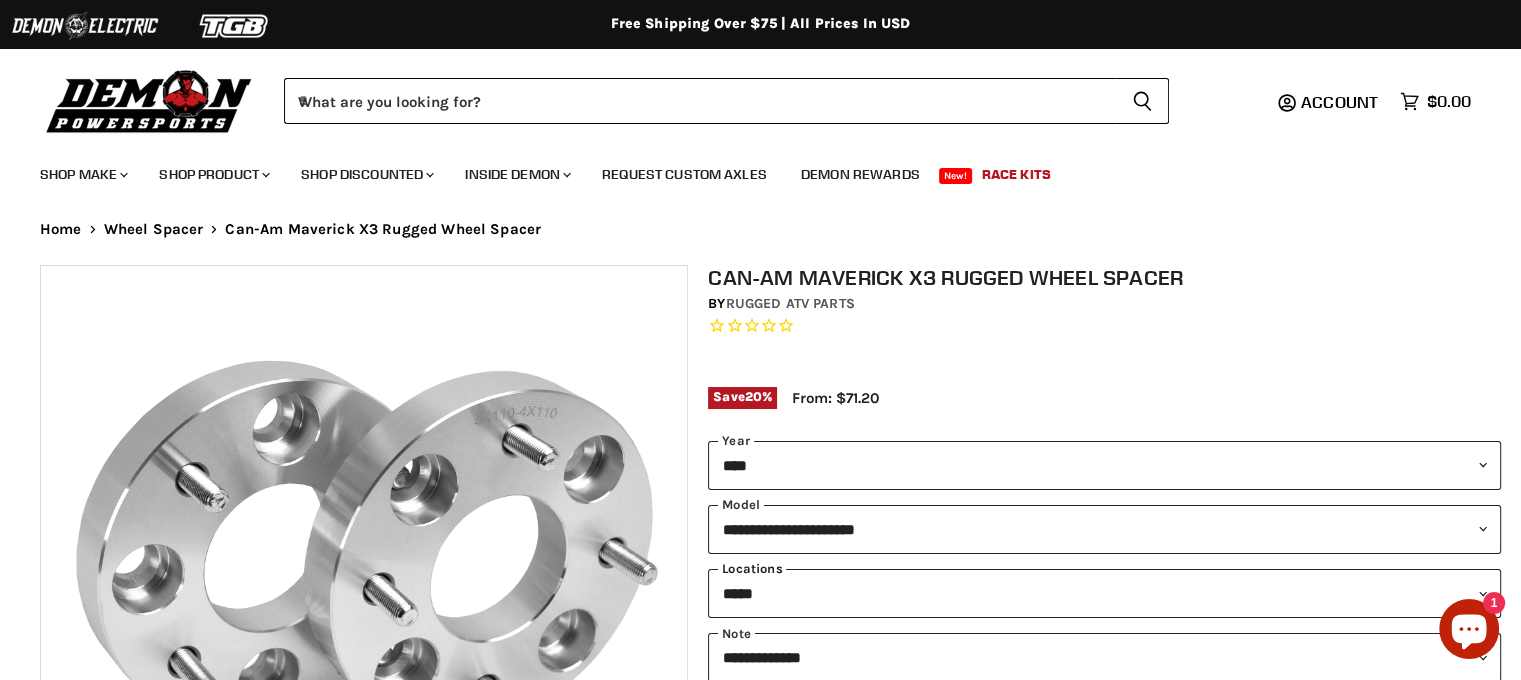 scroll, scrollTop: 100, scrollLeft: 0, axis: vertical 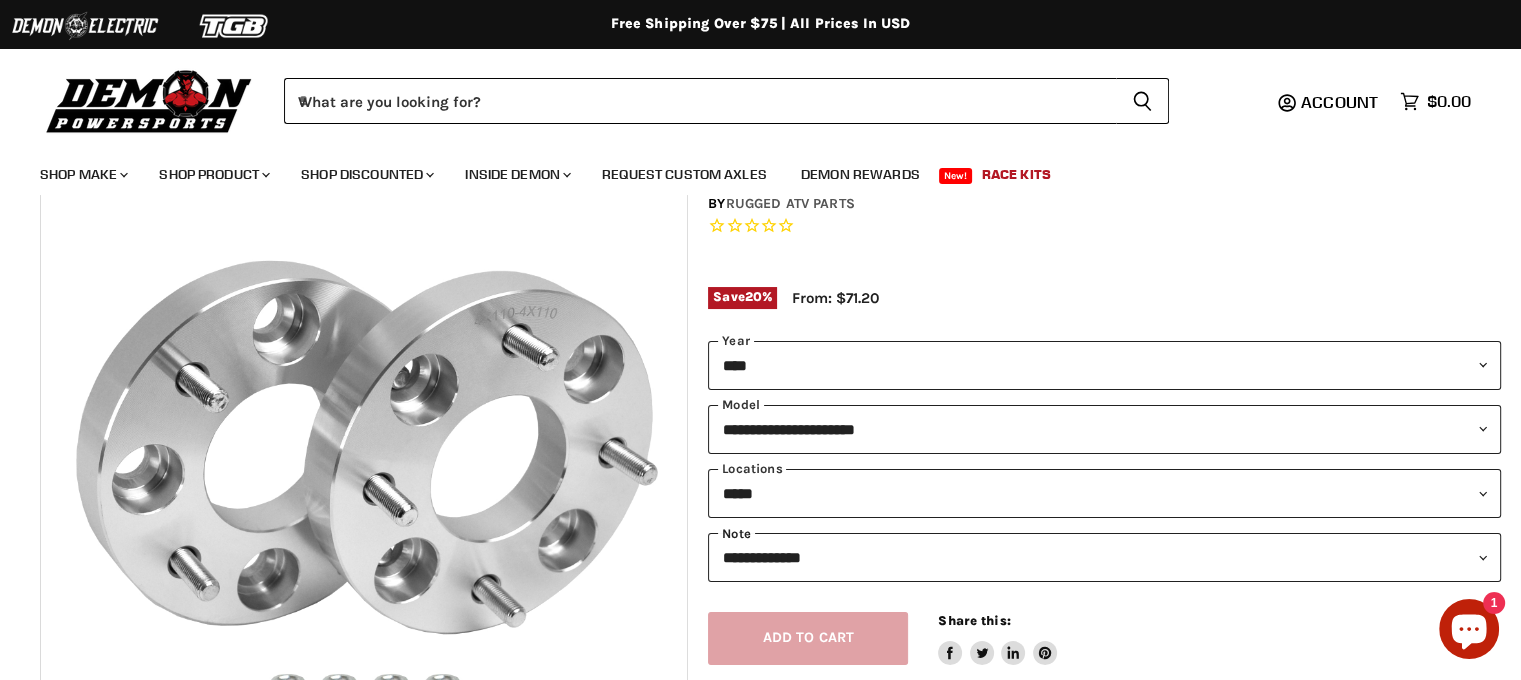 click on "**********" at bounding box center [1104, 557] 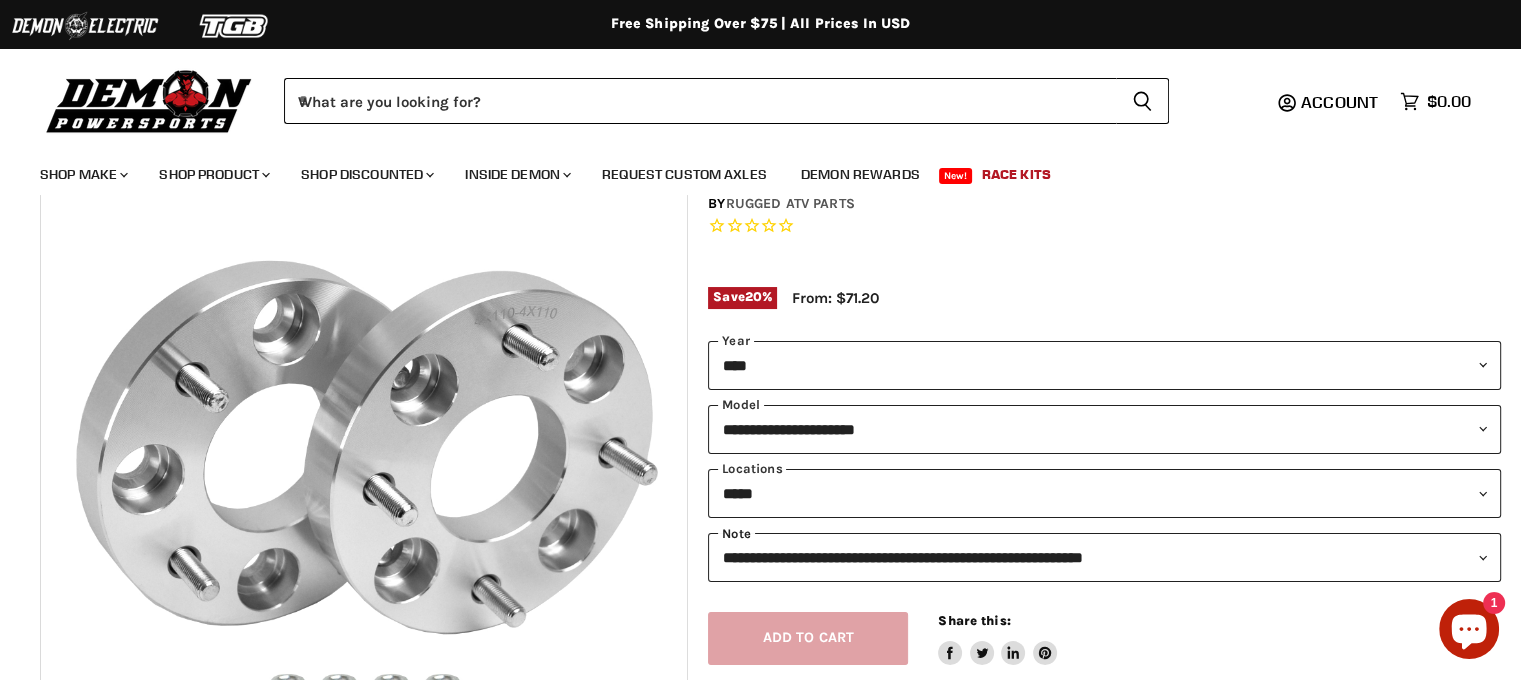 click on "**********" at bounding box center (1104, 557) 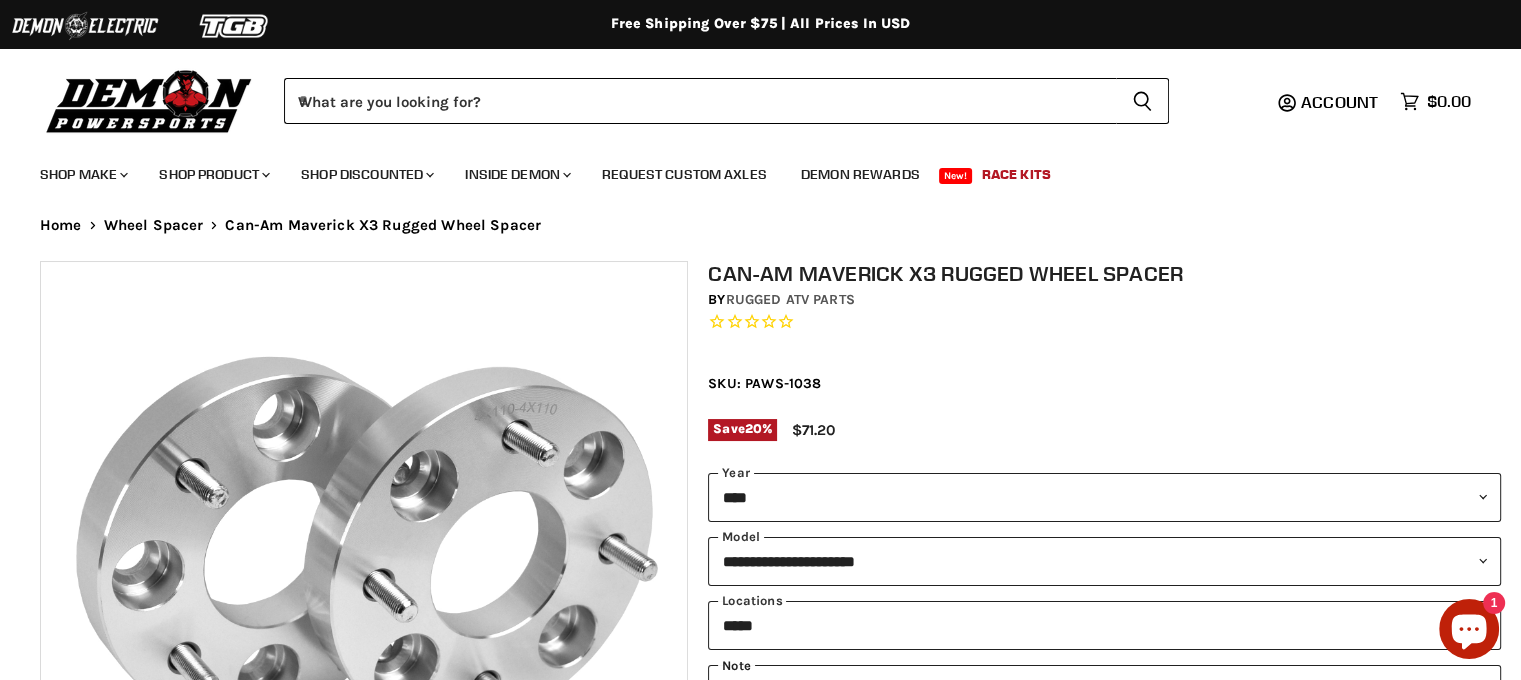 scroll, scrollTop: 0, scrollLeft: 0, axis: both 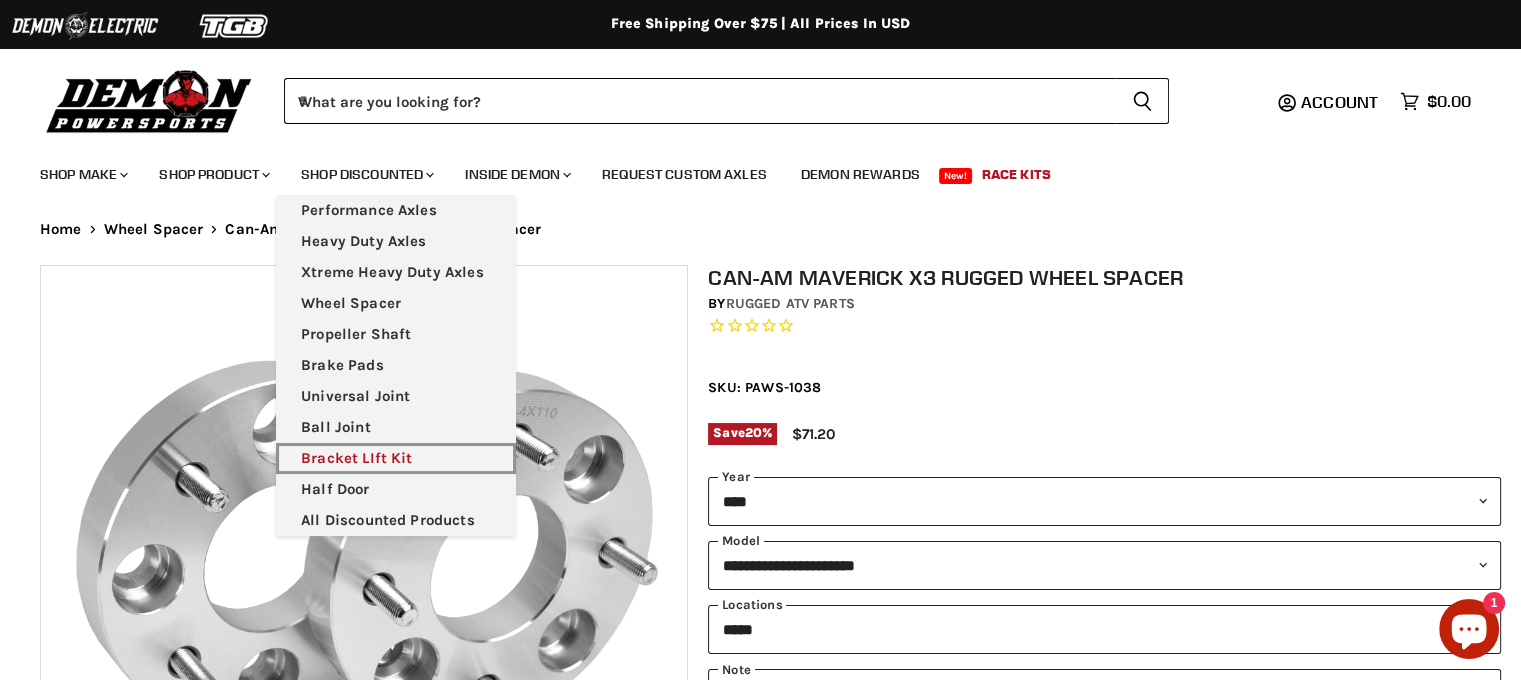 click on "Bracket LIft Kit" at bounding box center (396, 458) 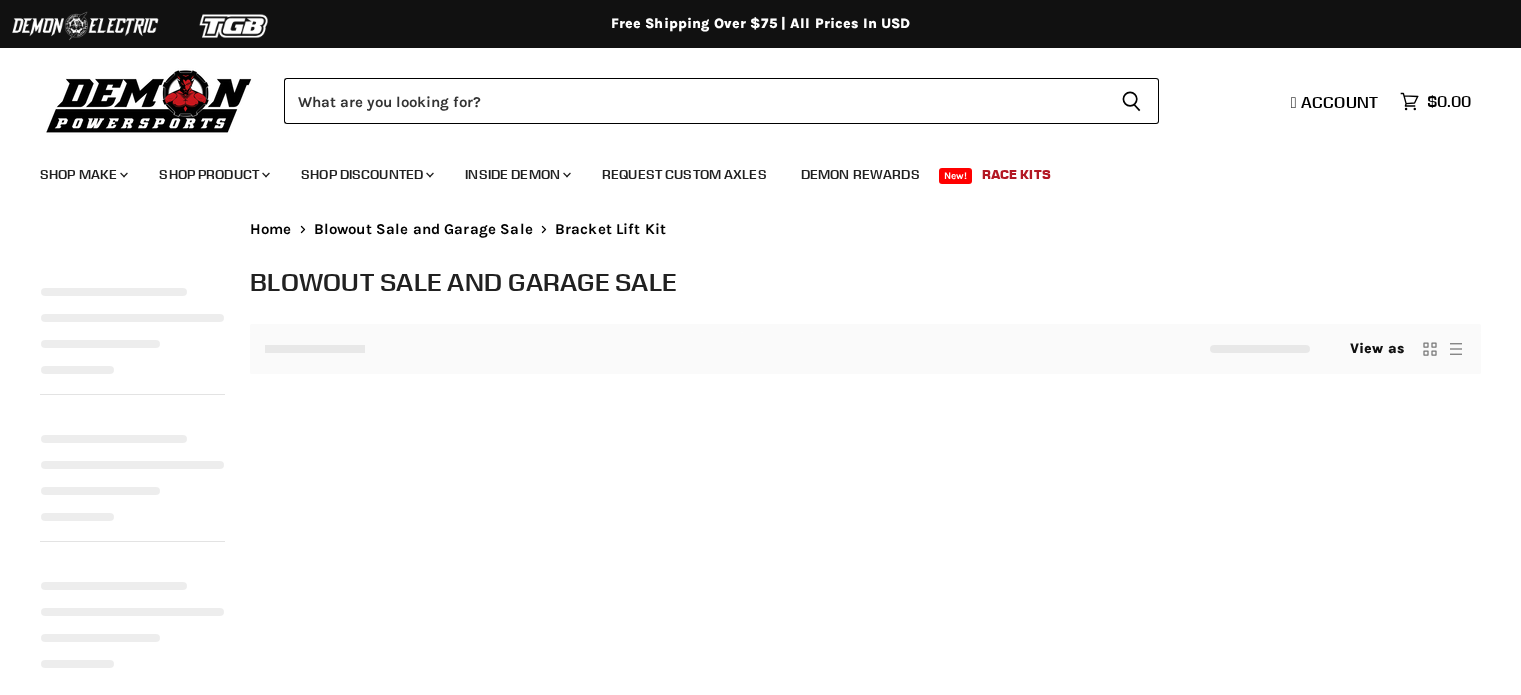 scroll, scrollTop: 0, scrollLeft: 0, axis: both 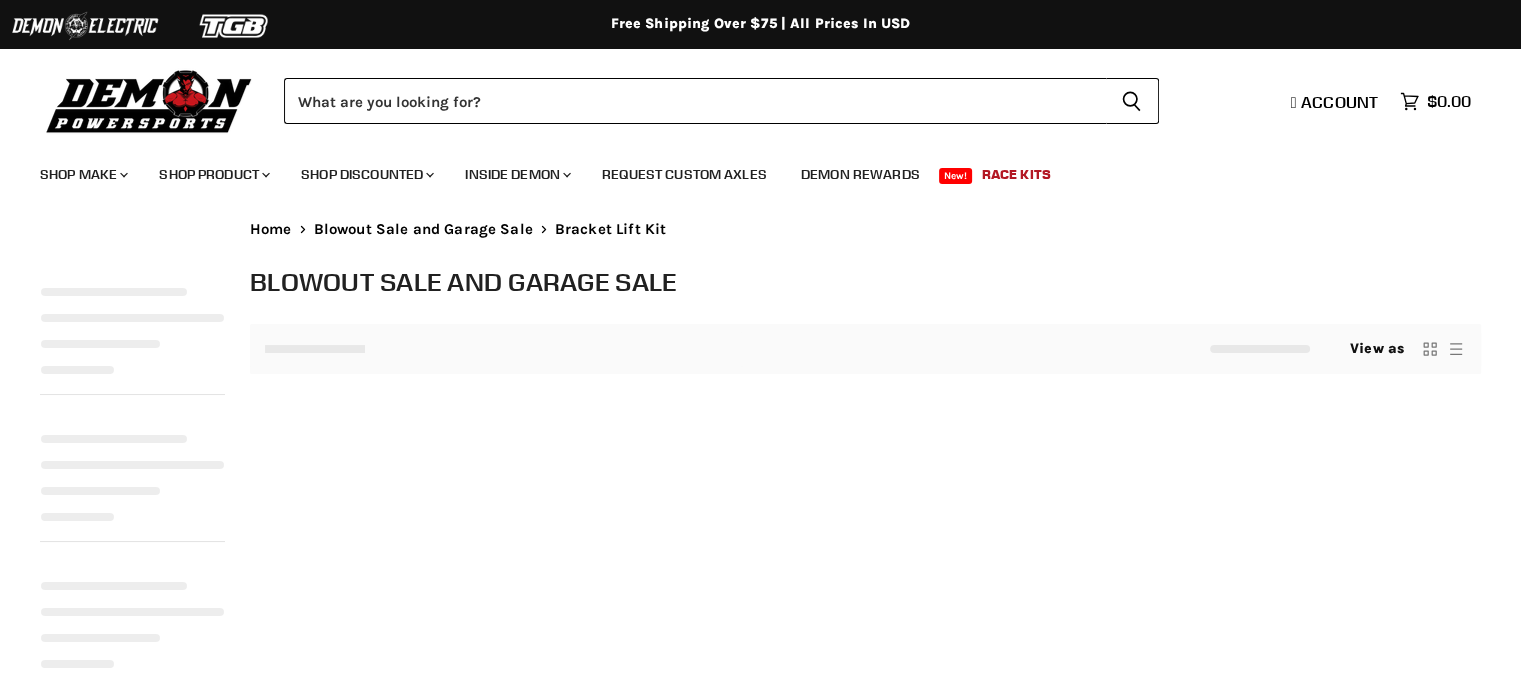 select on "**********" 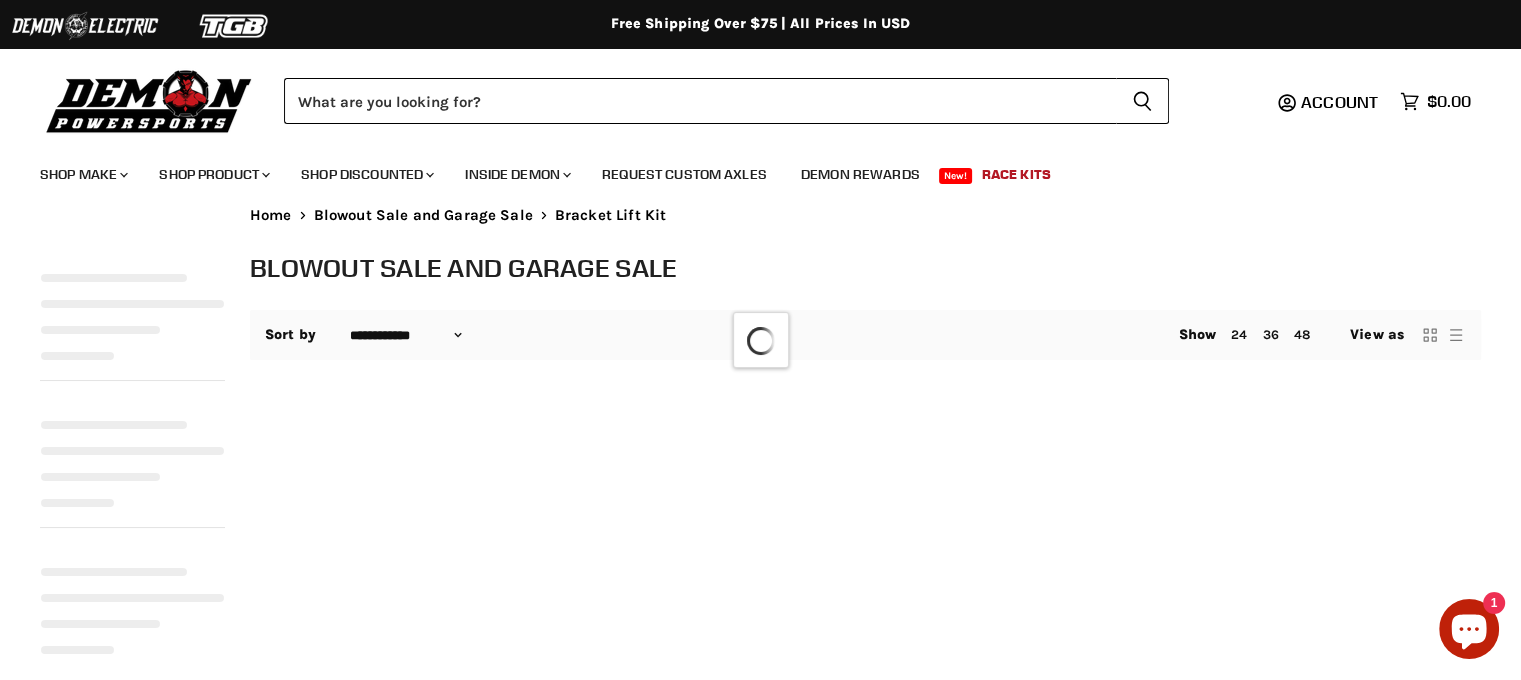 select on "**********" 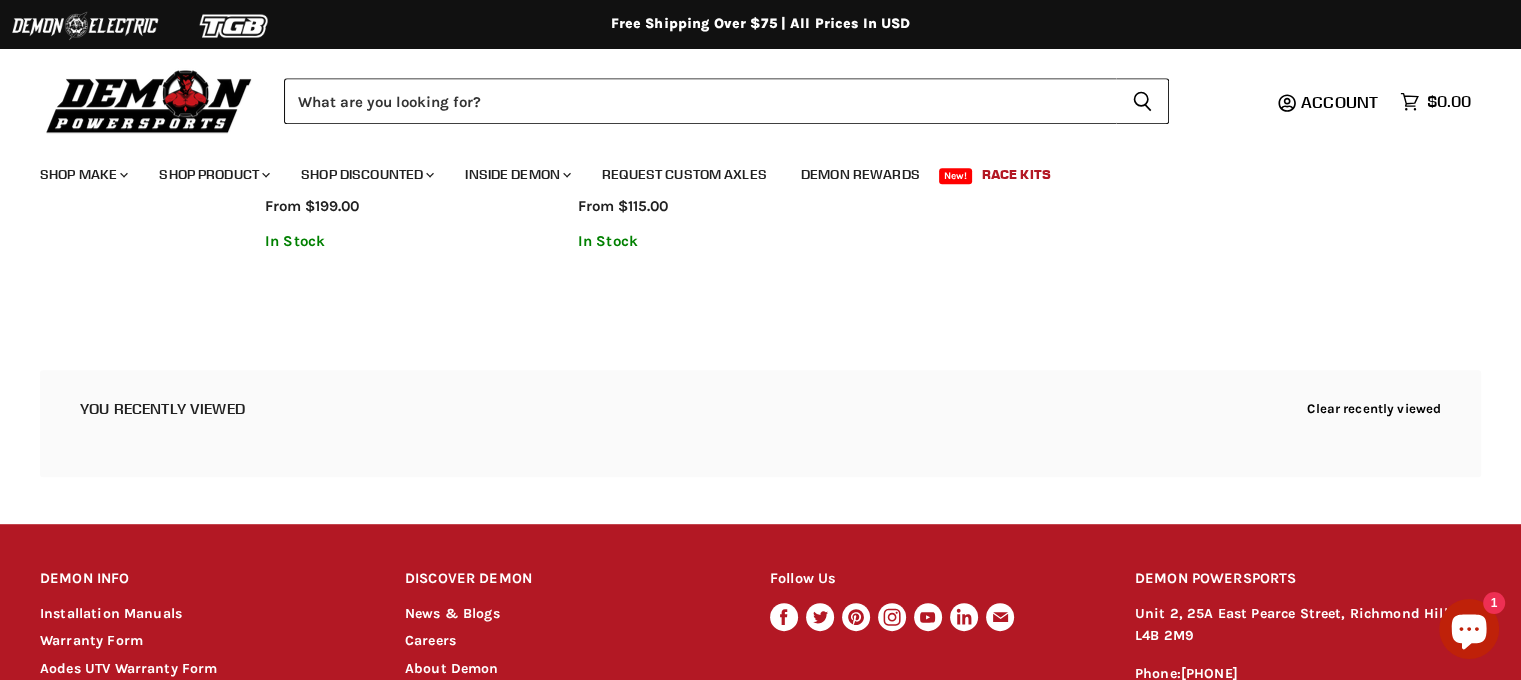 scroll, scrollTop: 1042, scrollLeft: 0, axis: vertical 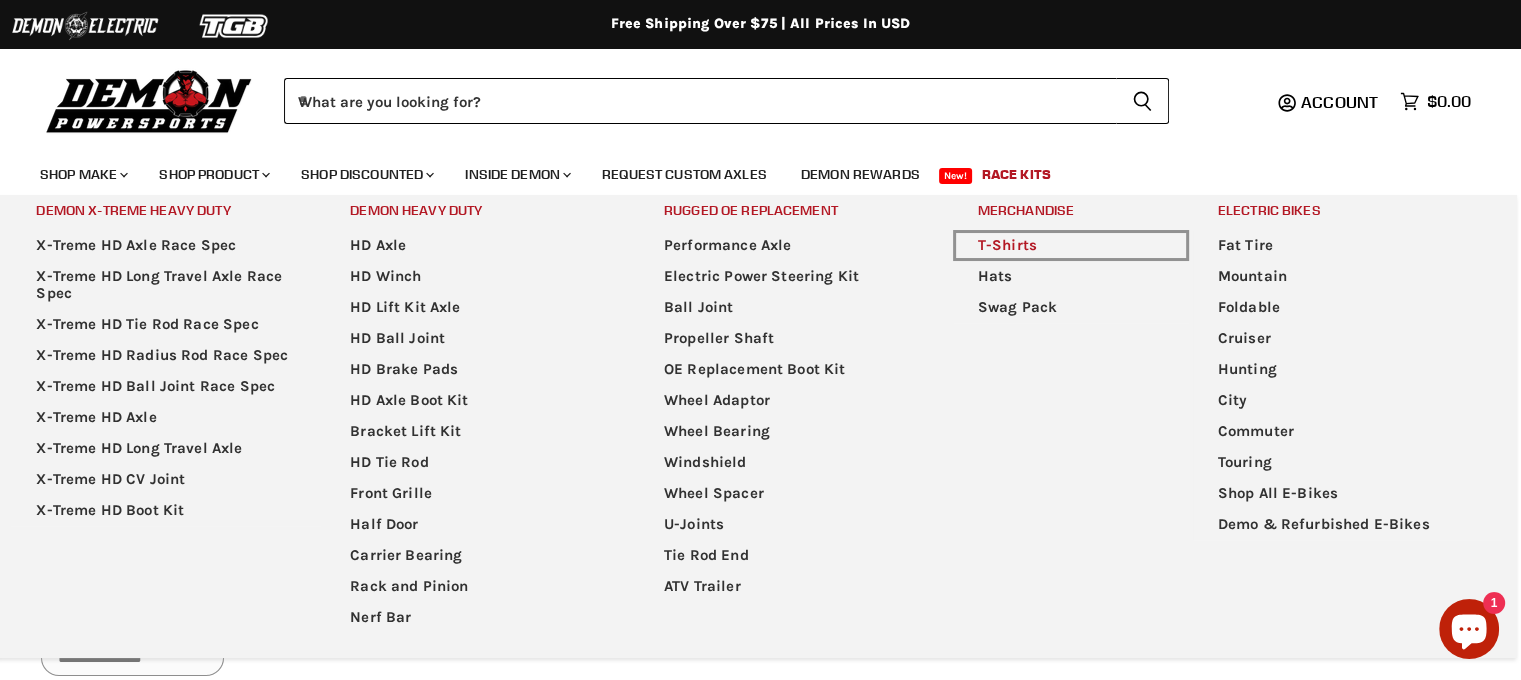 click on "T-Shirts" at bounding box center (1071, 245) 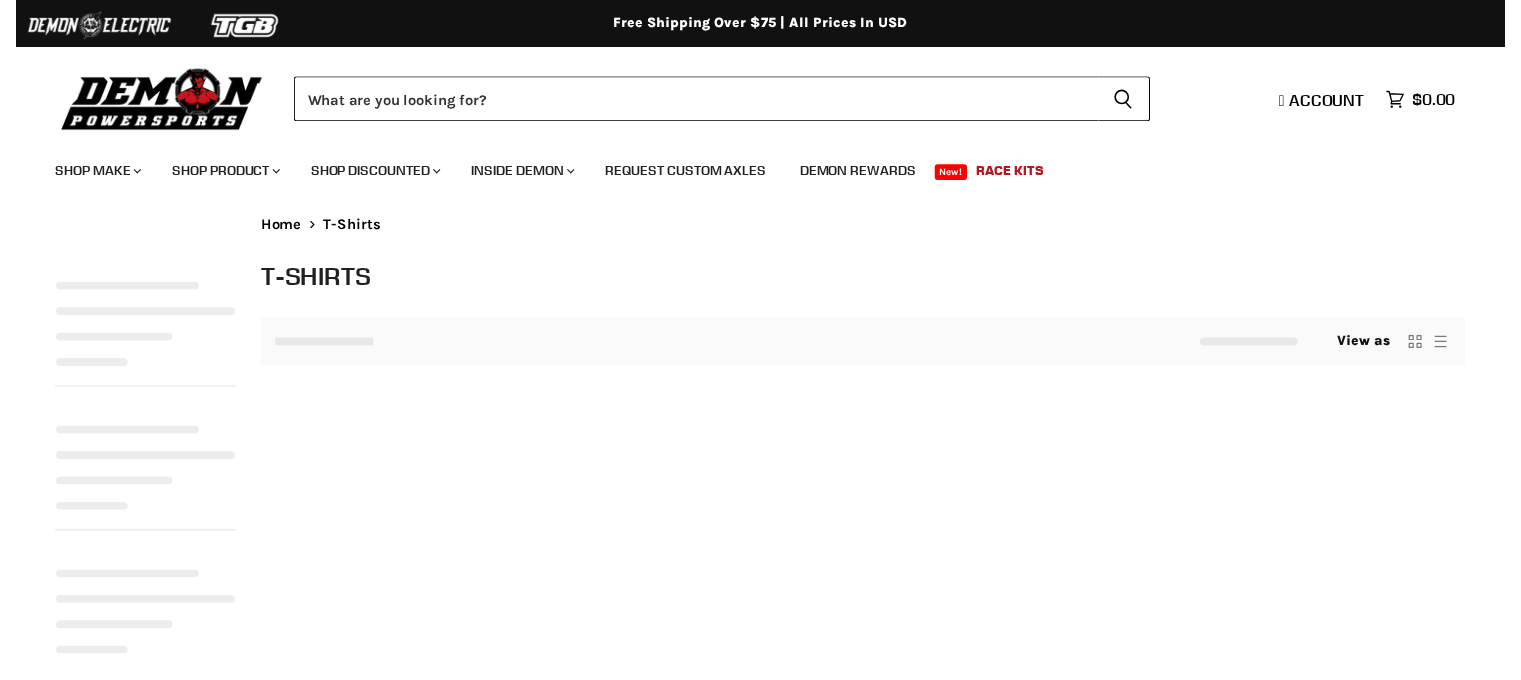 scroll, scrollTop: 0, scrollLeft: 0, axis: both 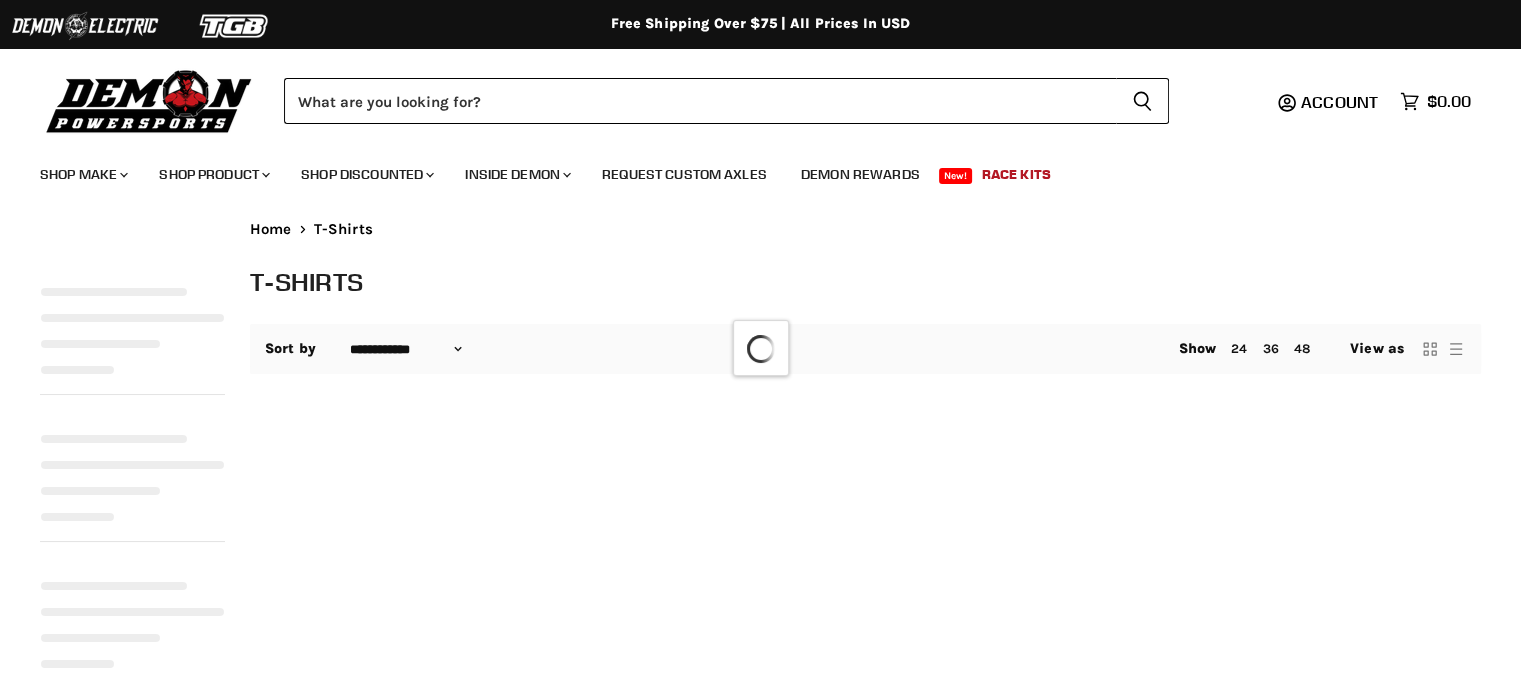 select on "**********" 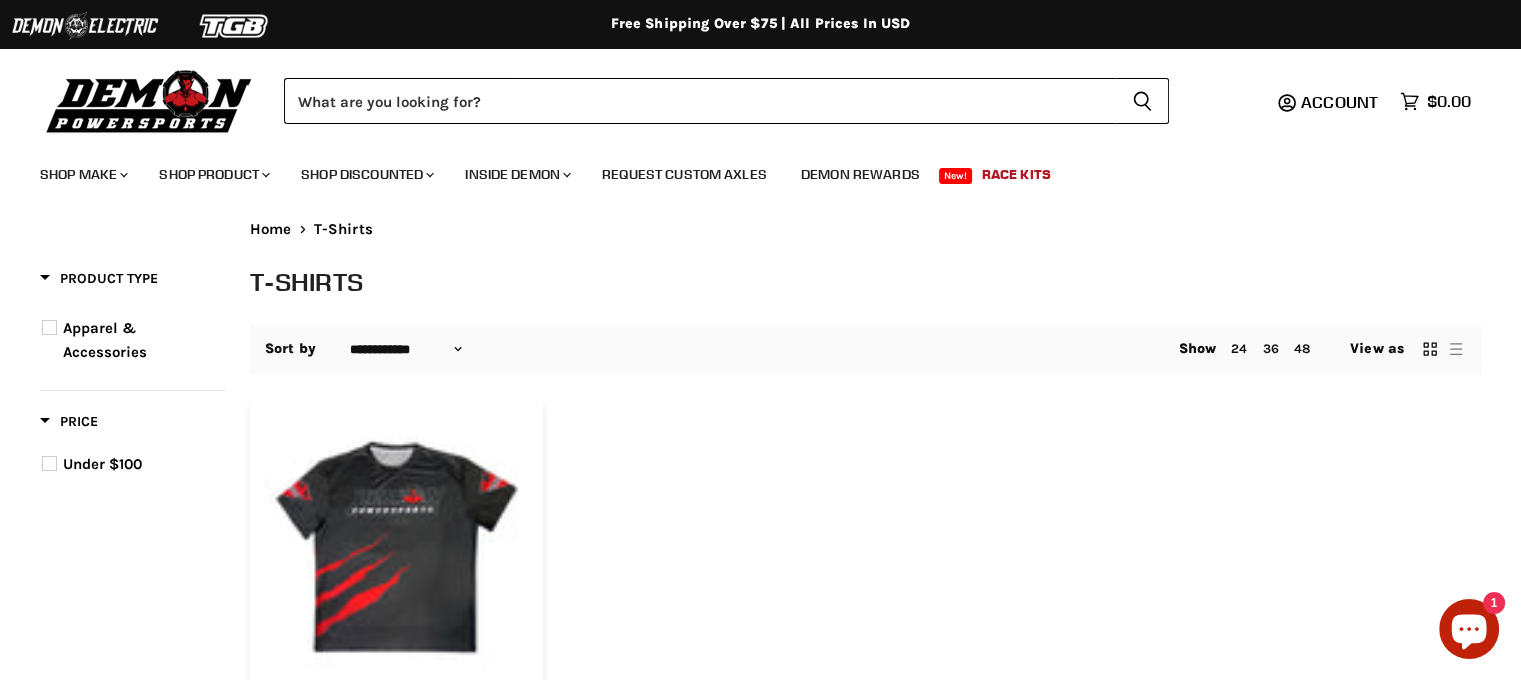 scroll, scrollTop: 0, scrollLeft: 0, axis: both 